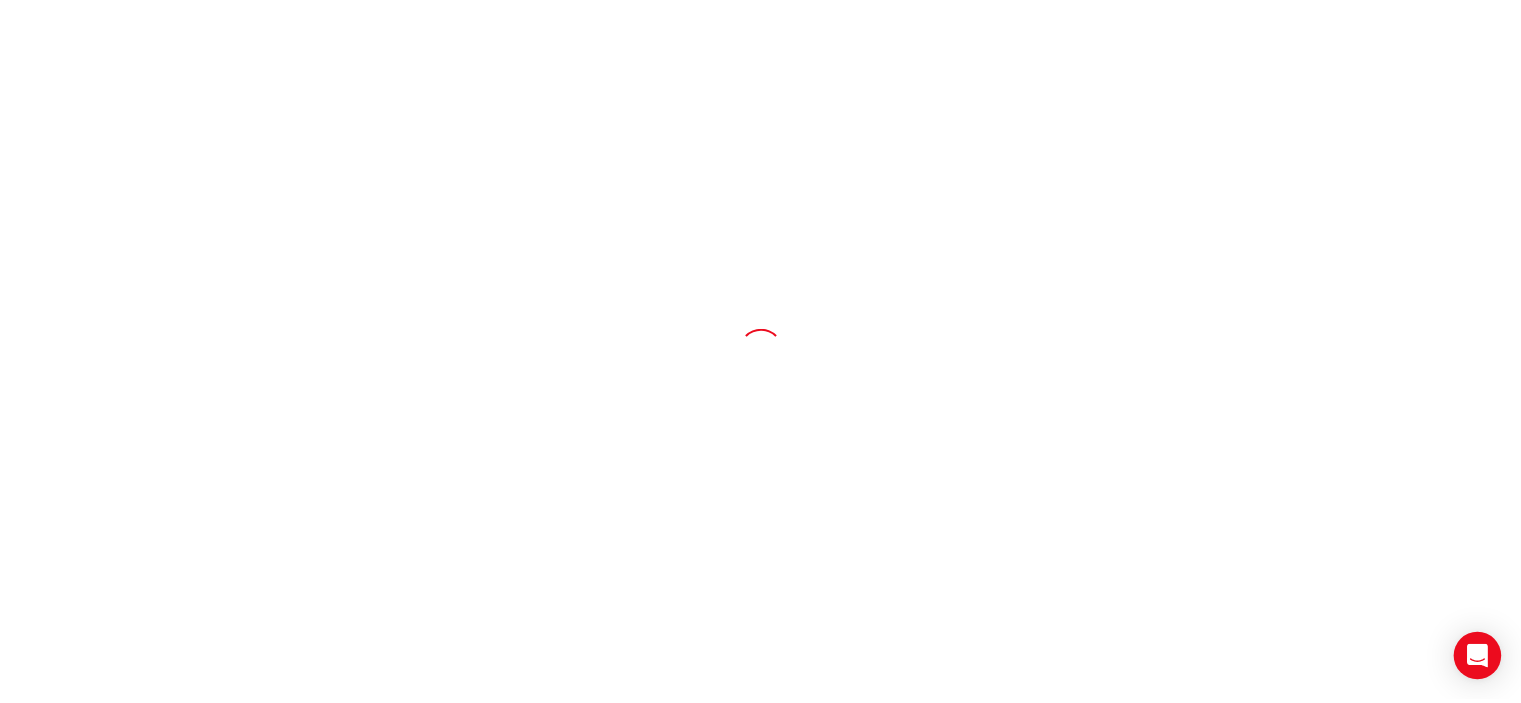 scroll, scrollTop: 0, scrollLeft: 0, axis: both 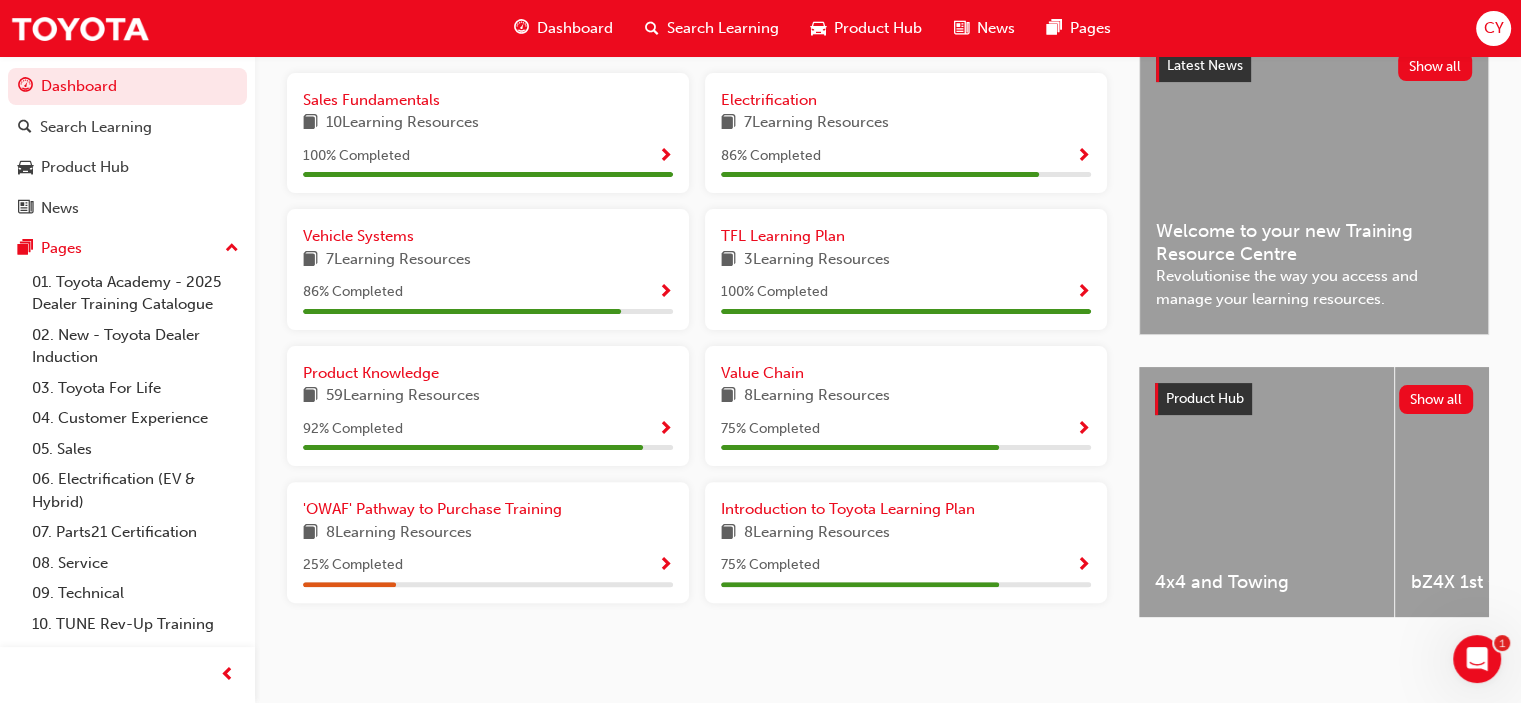 click on "92 % Completed" at bounding box center [488, 429] 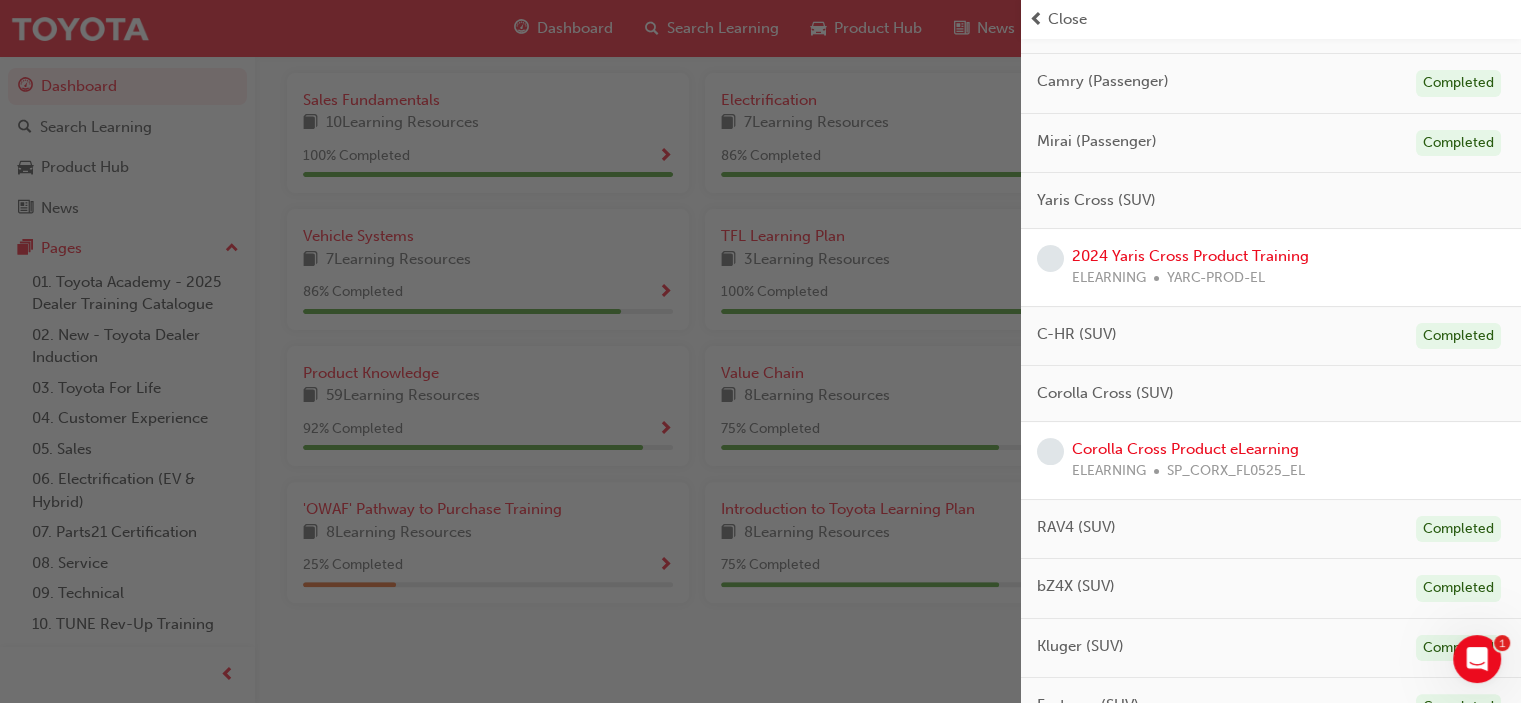 scroll, scrollTop: 300, scrollLeft: 0, axis: vertical 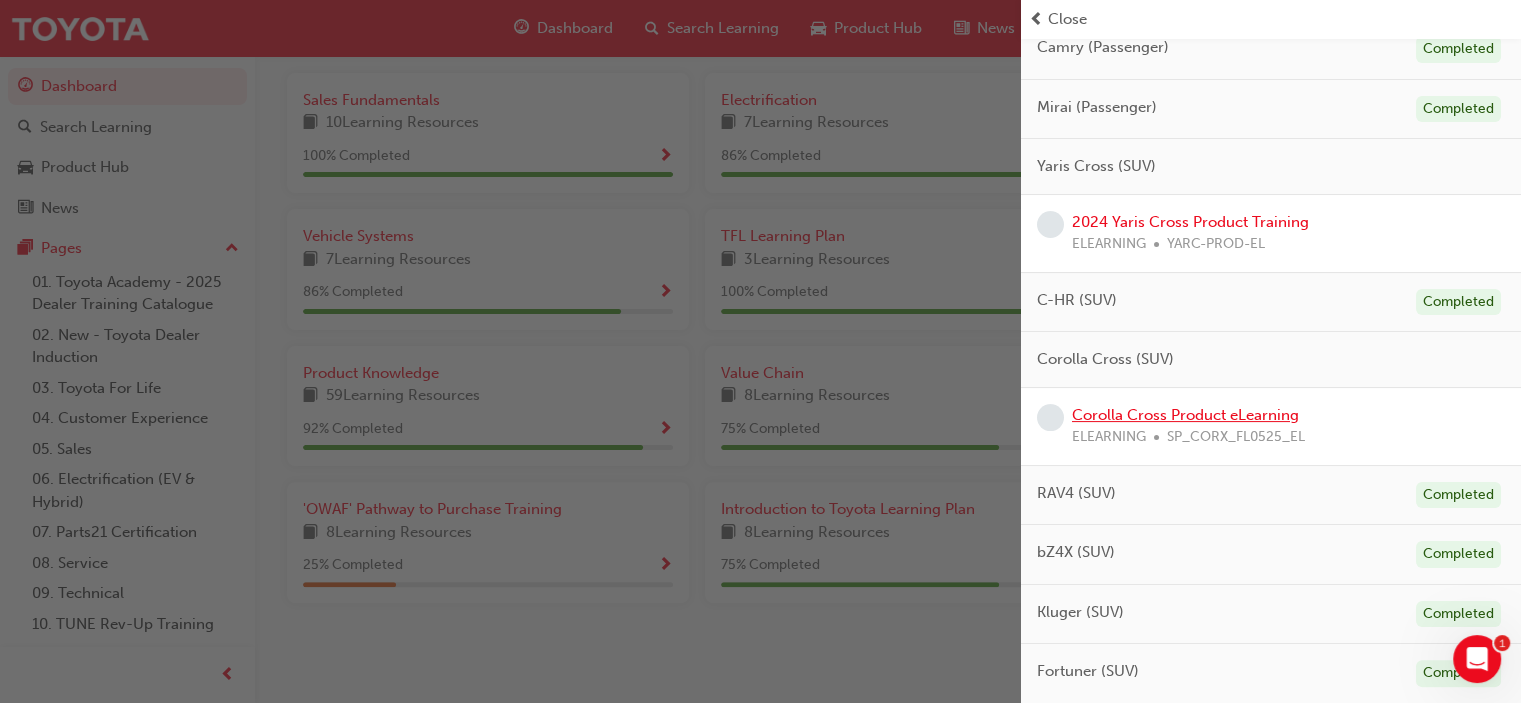 click on "Corolla Cross Product eLearning" at bounding box center (1185, 415) 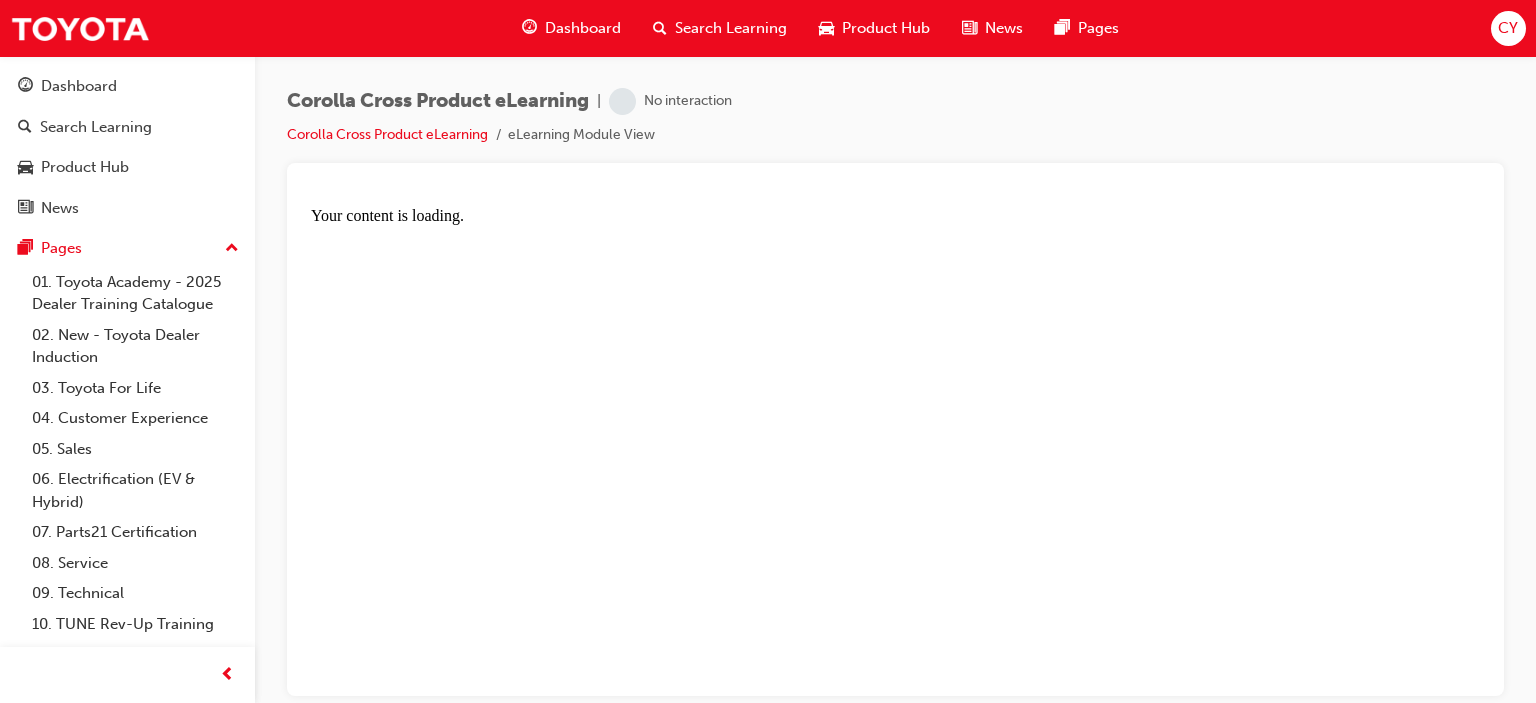 scroll, scrollTop: 0, scrollLeft: 0, axis: both 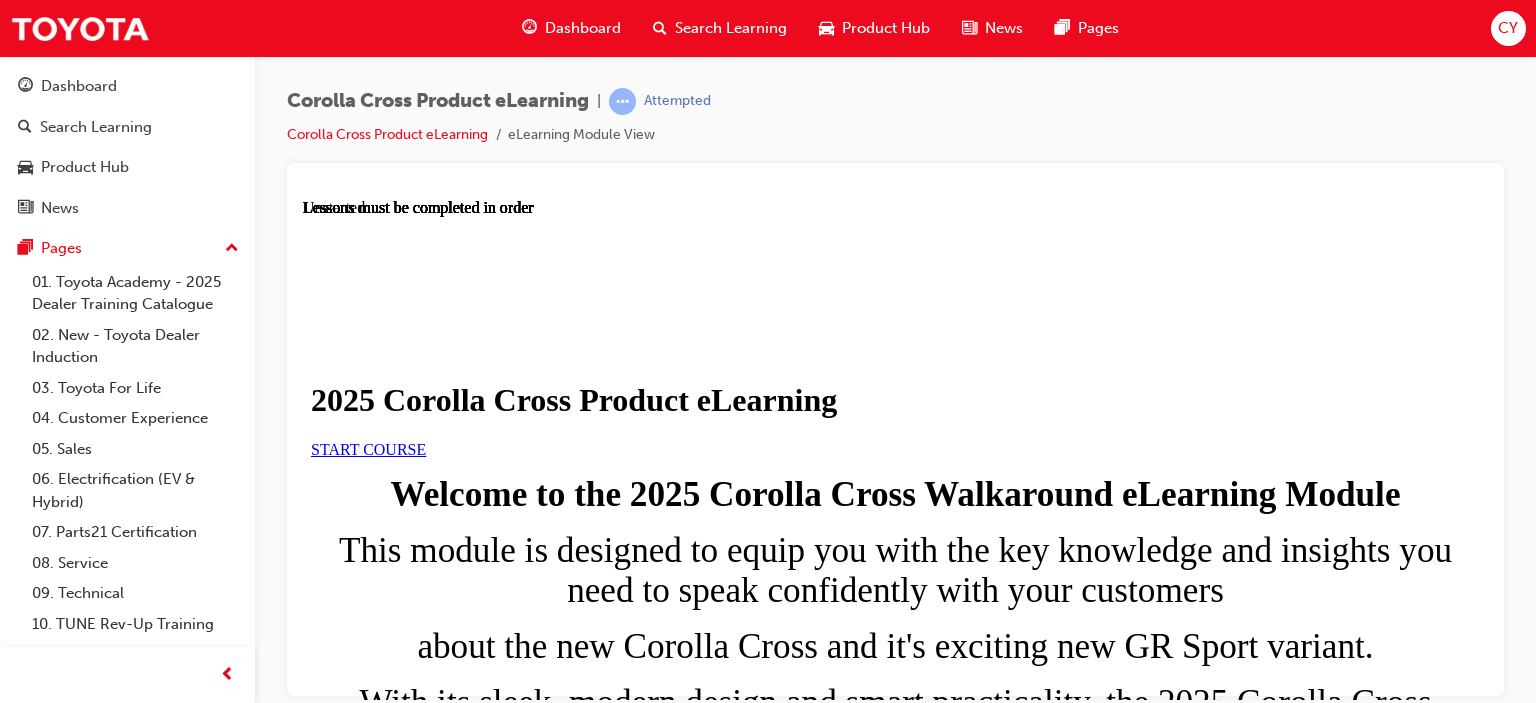 click on "START COURSE" at bounding box center (368, 448) 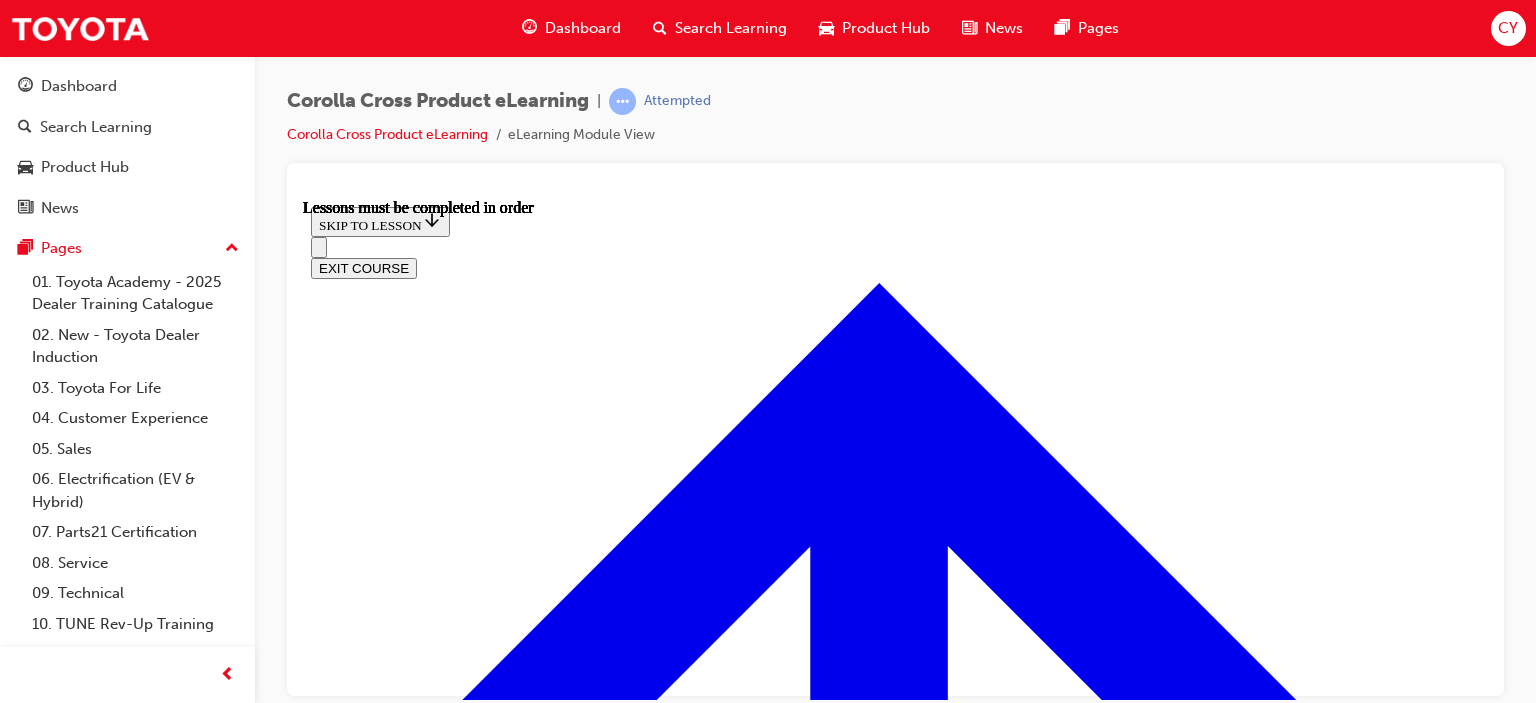 scroll, scrollTop: 570, scrollLeft: 0, axis: vertical 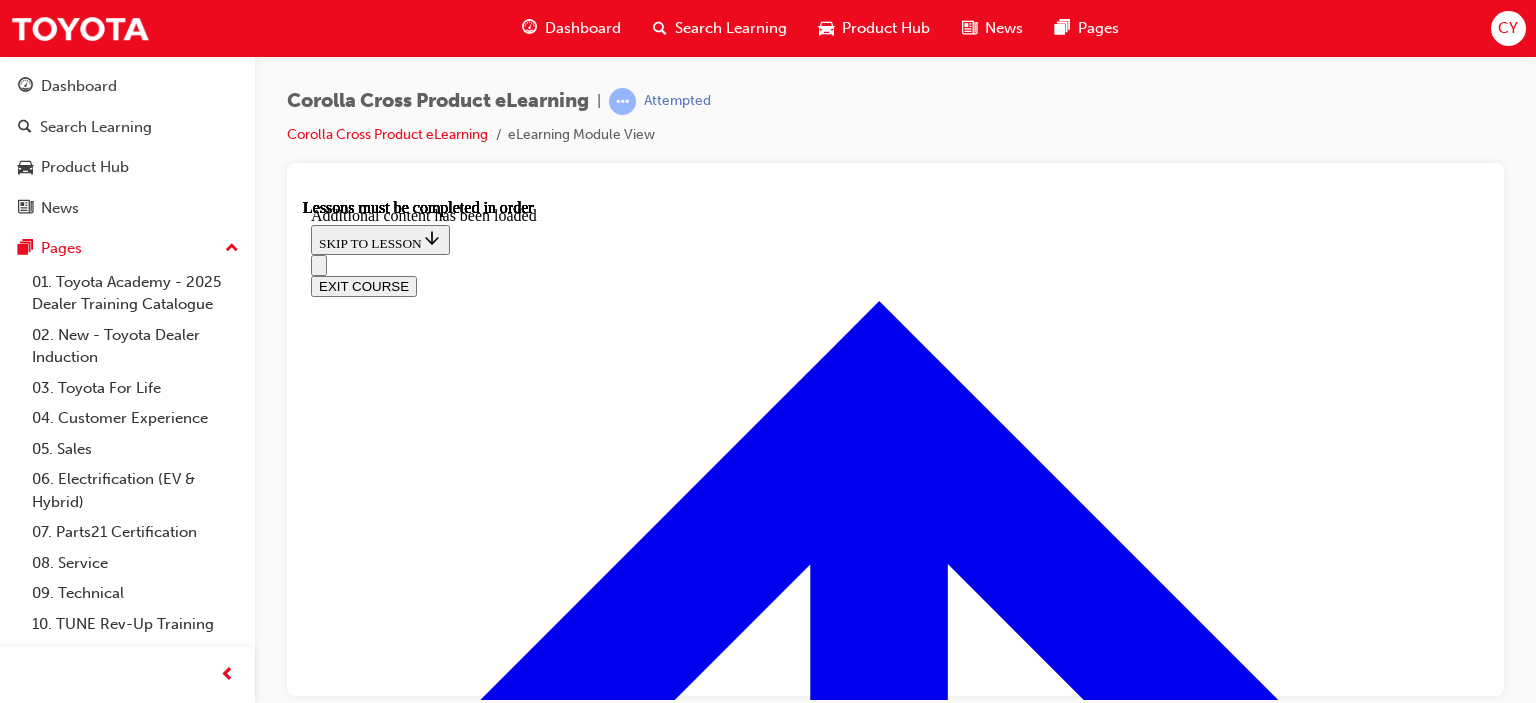 click on "KNOWLEDGE CHECK" at bounding box center [386, 8689] 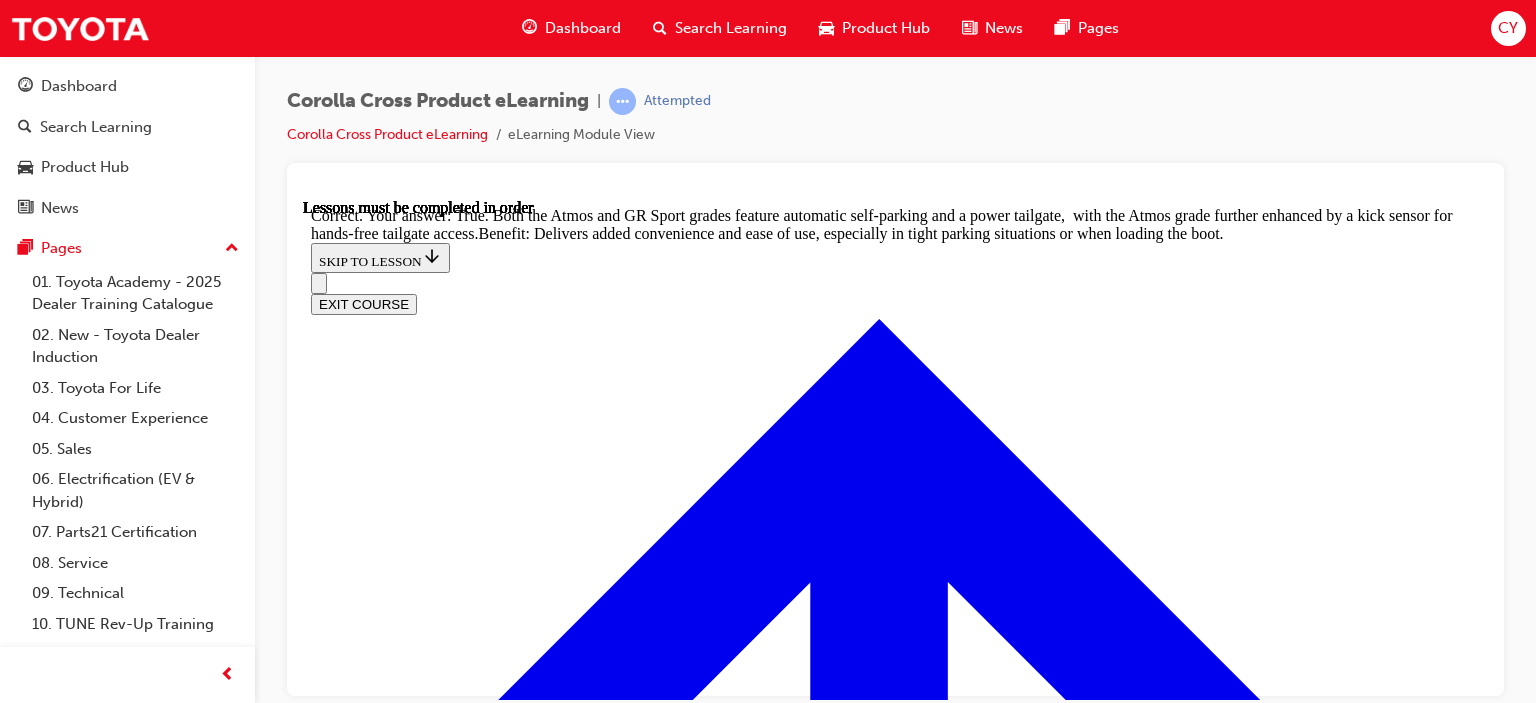 scroll, scrollTop: 4566, scrollLeft: 0, axis: vertical 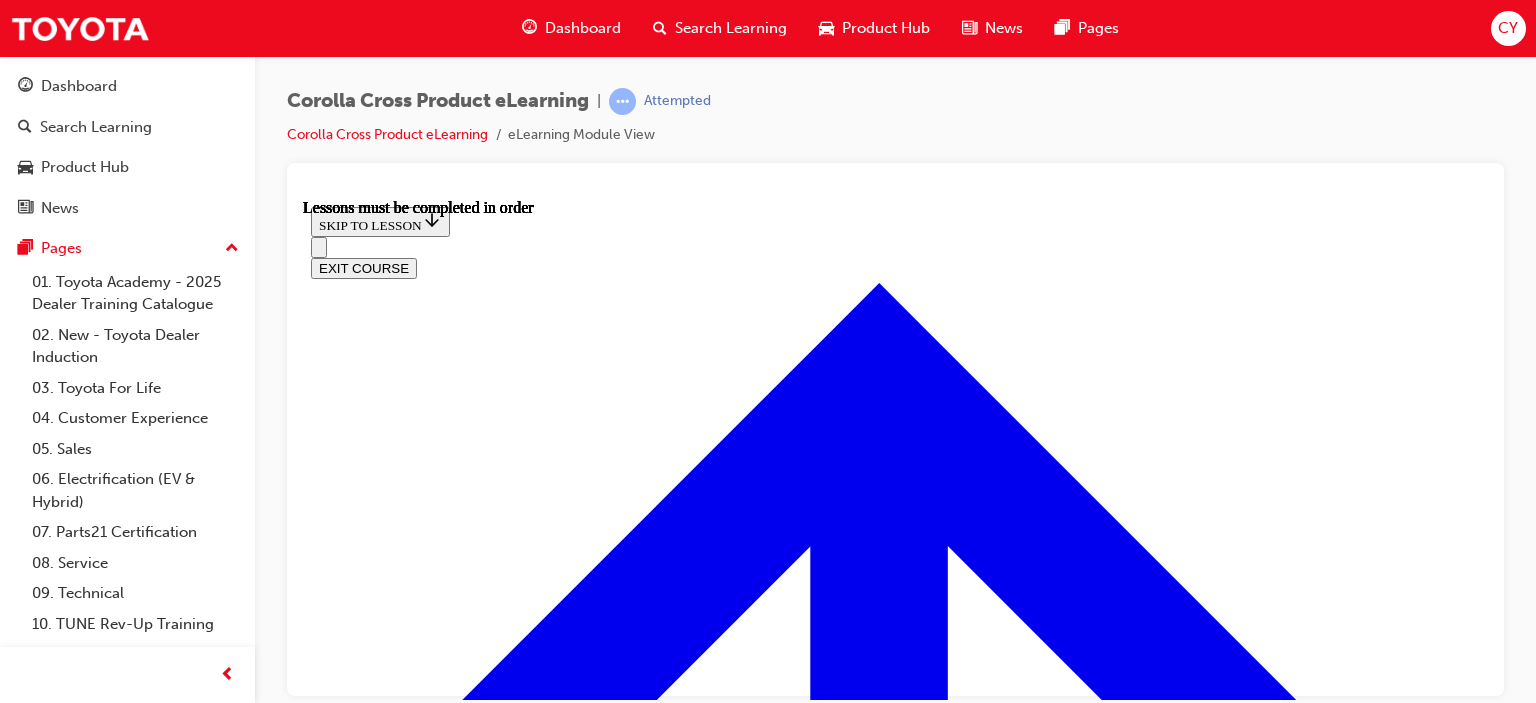 click at bounding box center (399, 4274) 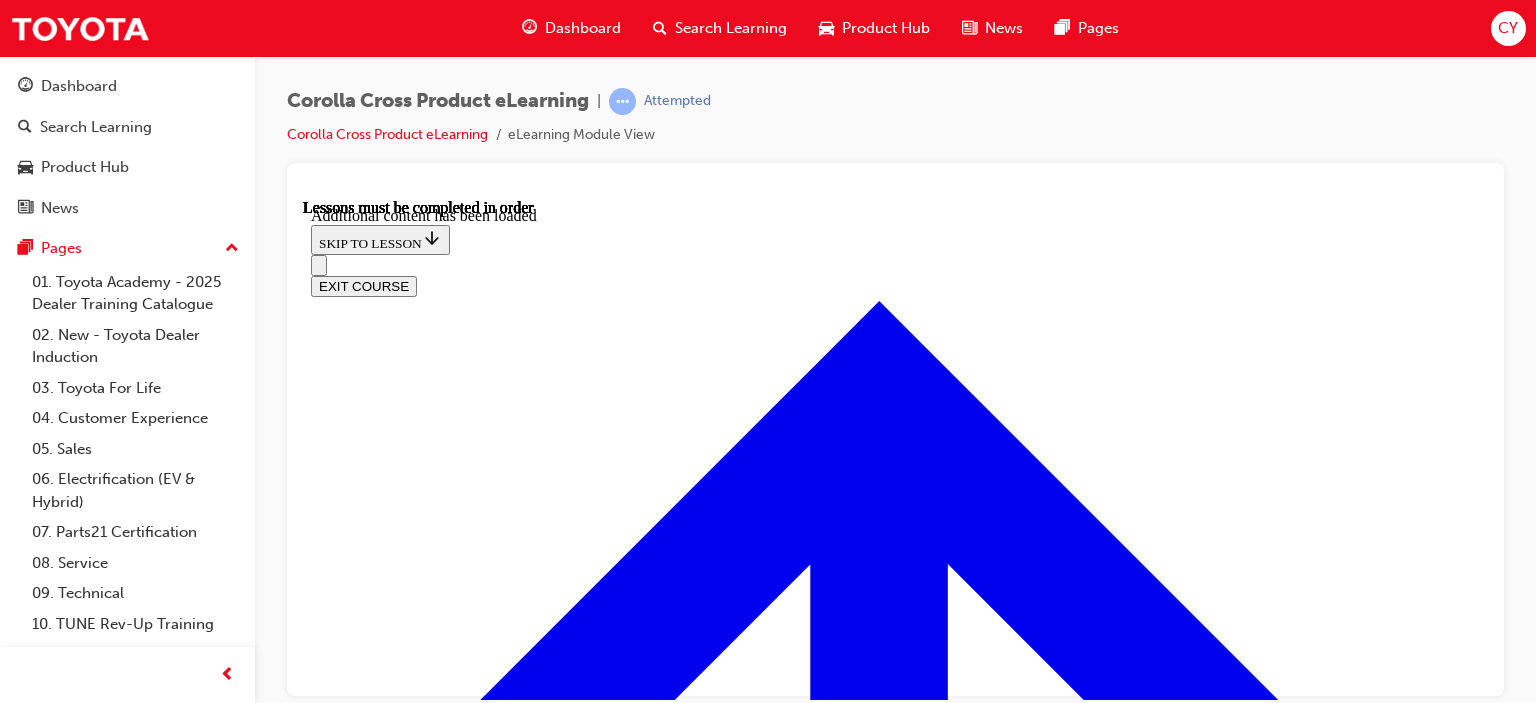 scroll, scrollTop: 2830, scrollLeft: 0, axis: vertical 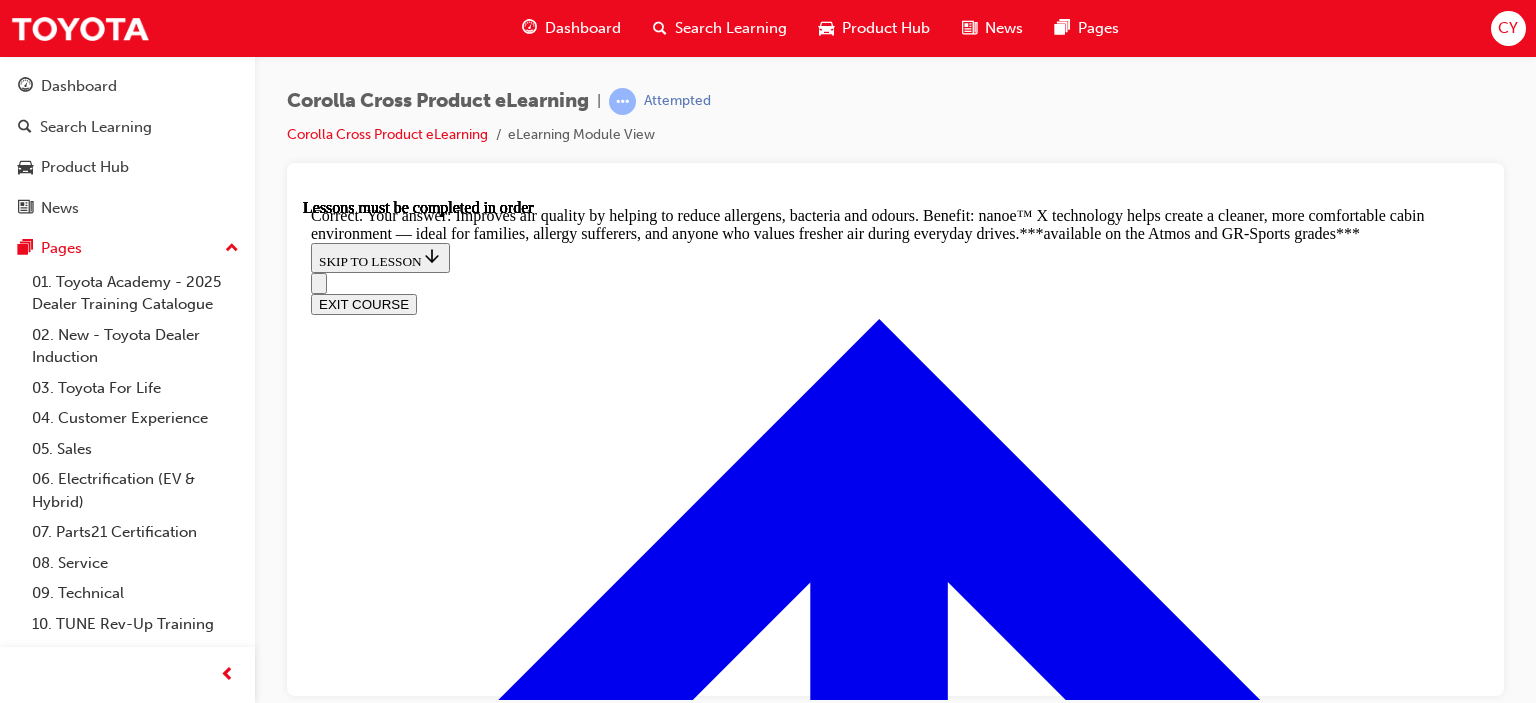 click at bounding box center [895, 16943] 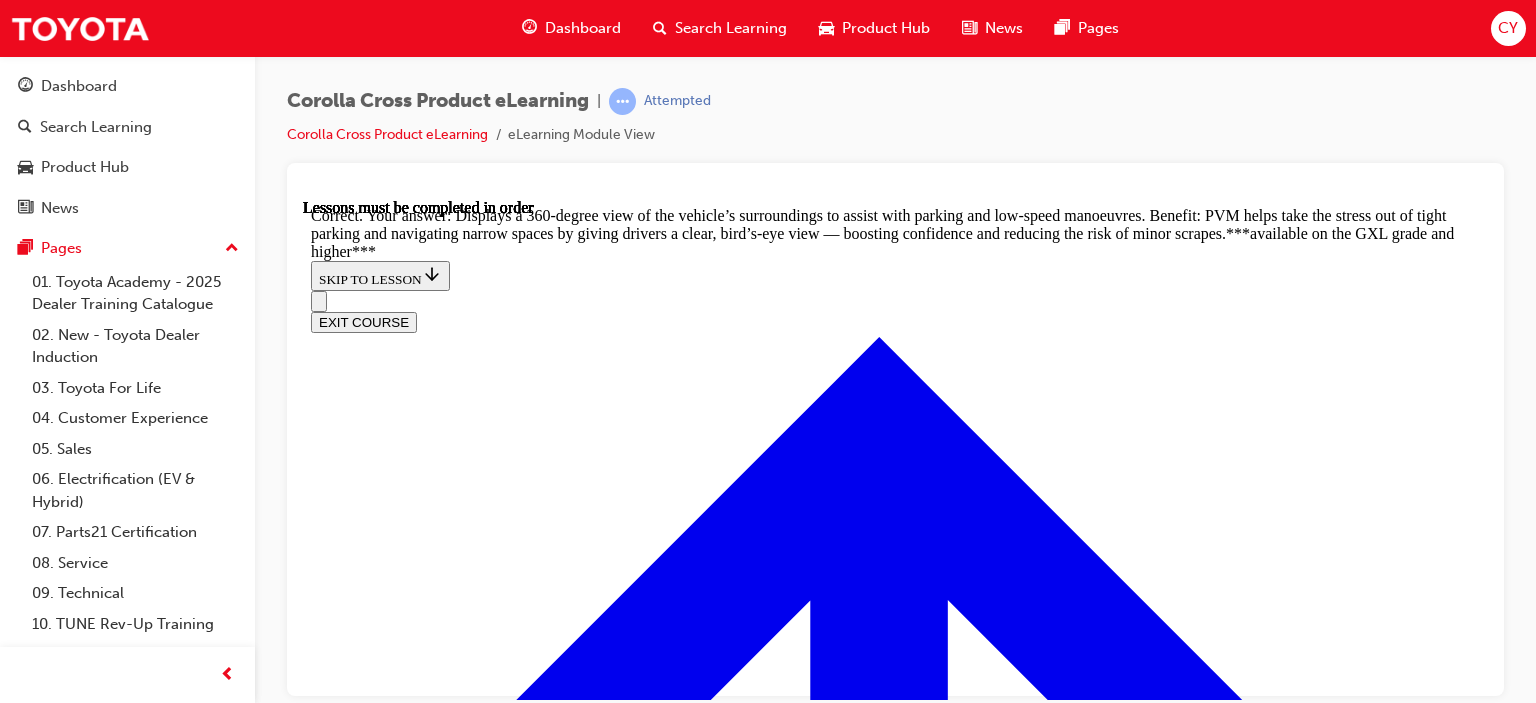 scroll, scrollTop: 4460, scrollLeft: 0, axis: vertical 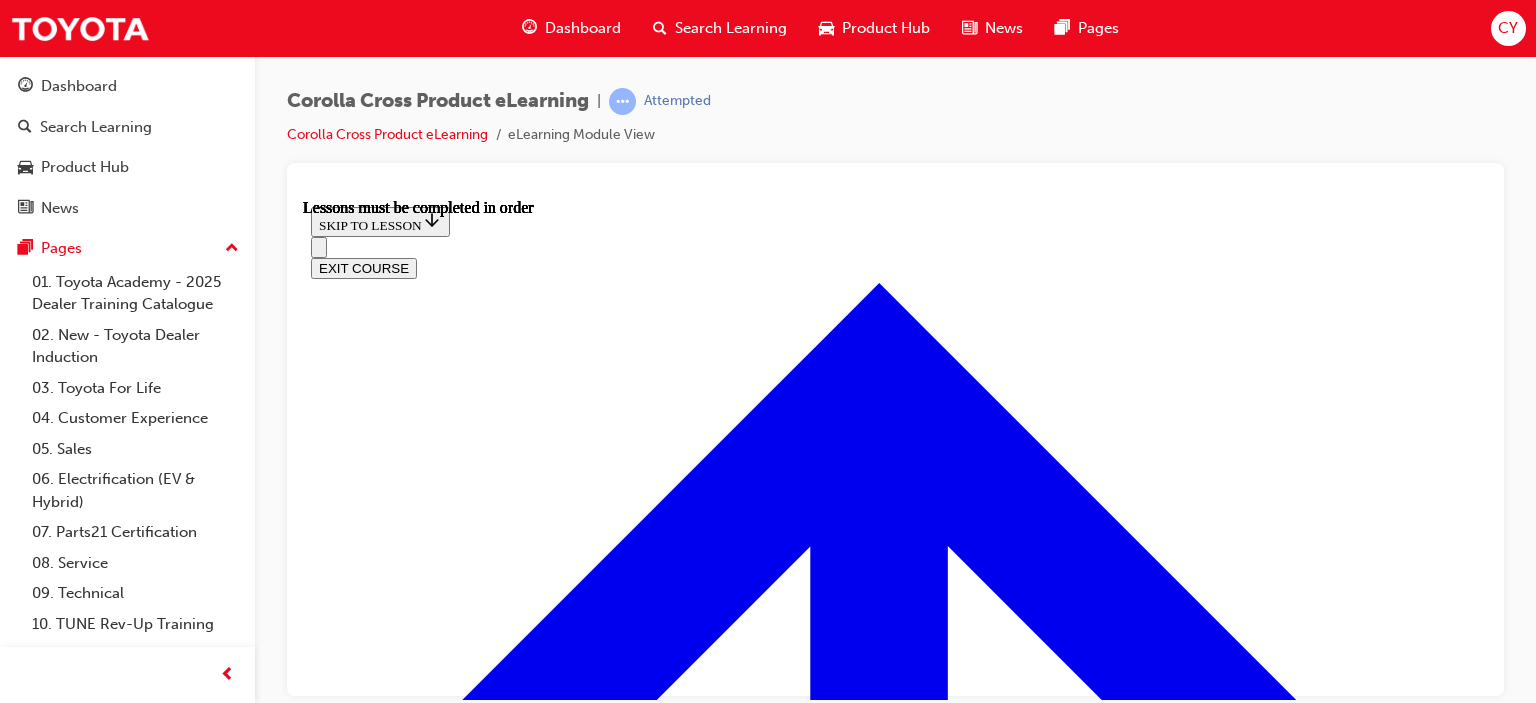 click at bounding box center [399, 4609] 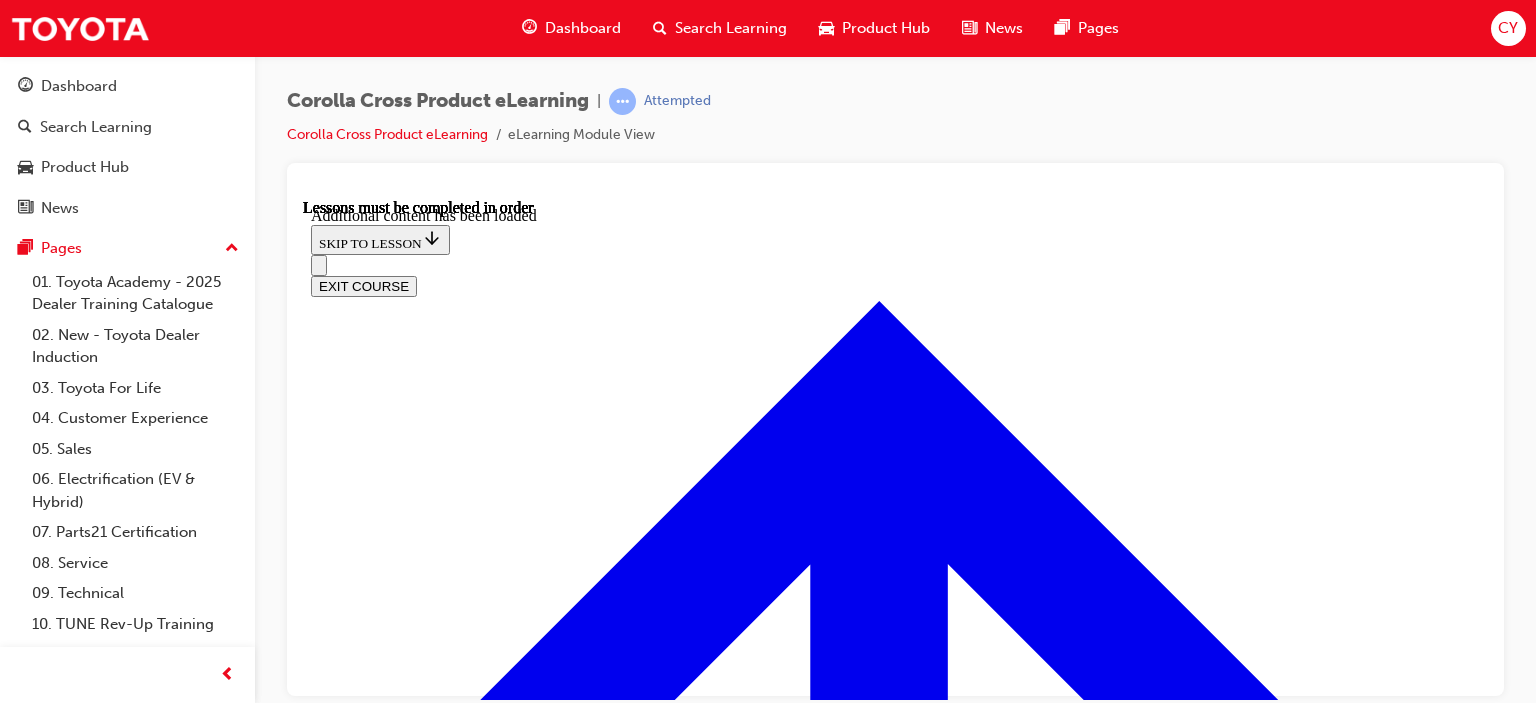 scroll, scrollTop: 2880, scrollLeft: 0, axis: vertical 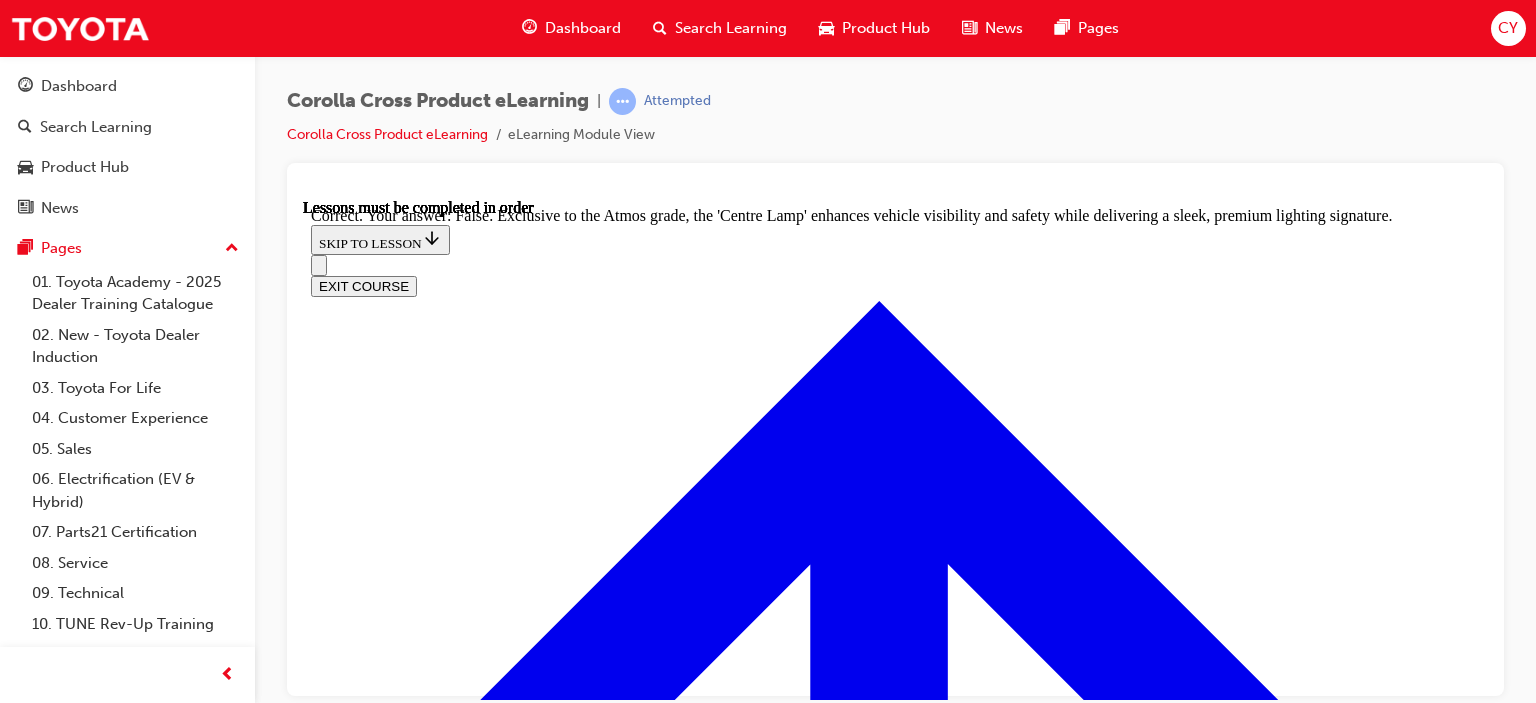 click on "NEXT LESSON" at bounding box center (363, 10262) 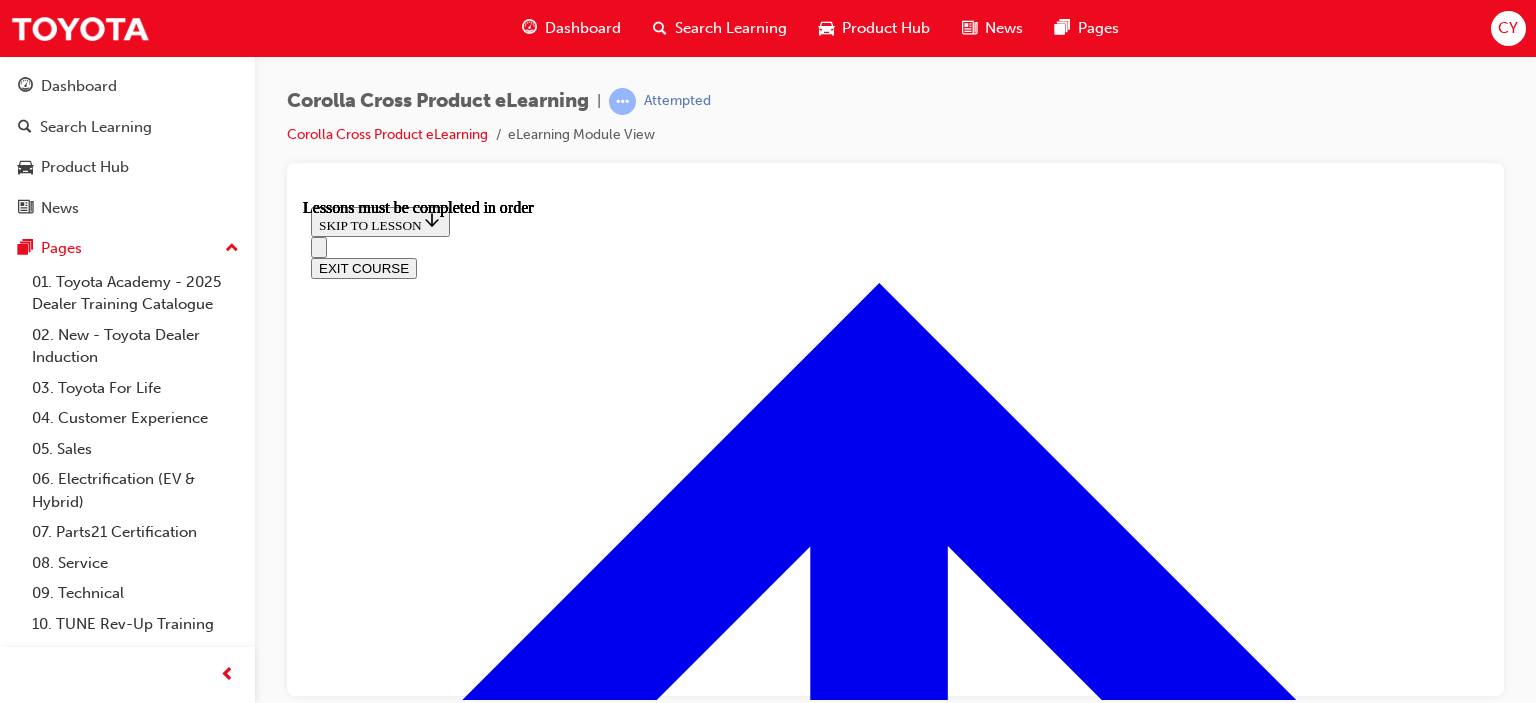 scroll, scrollTop: 1770, scrollLeft: 0, axis: vertical 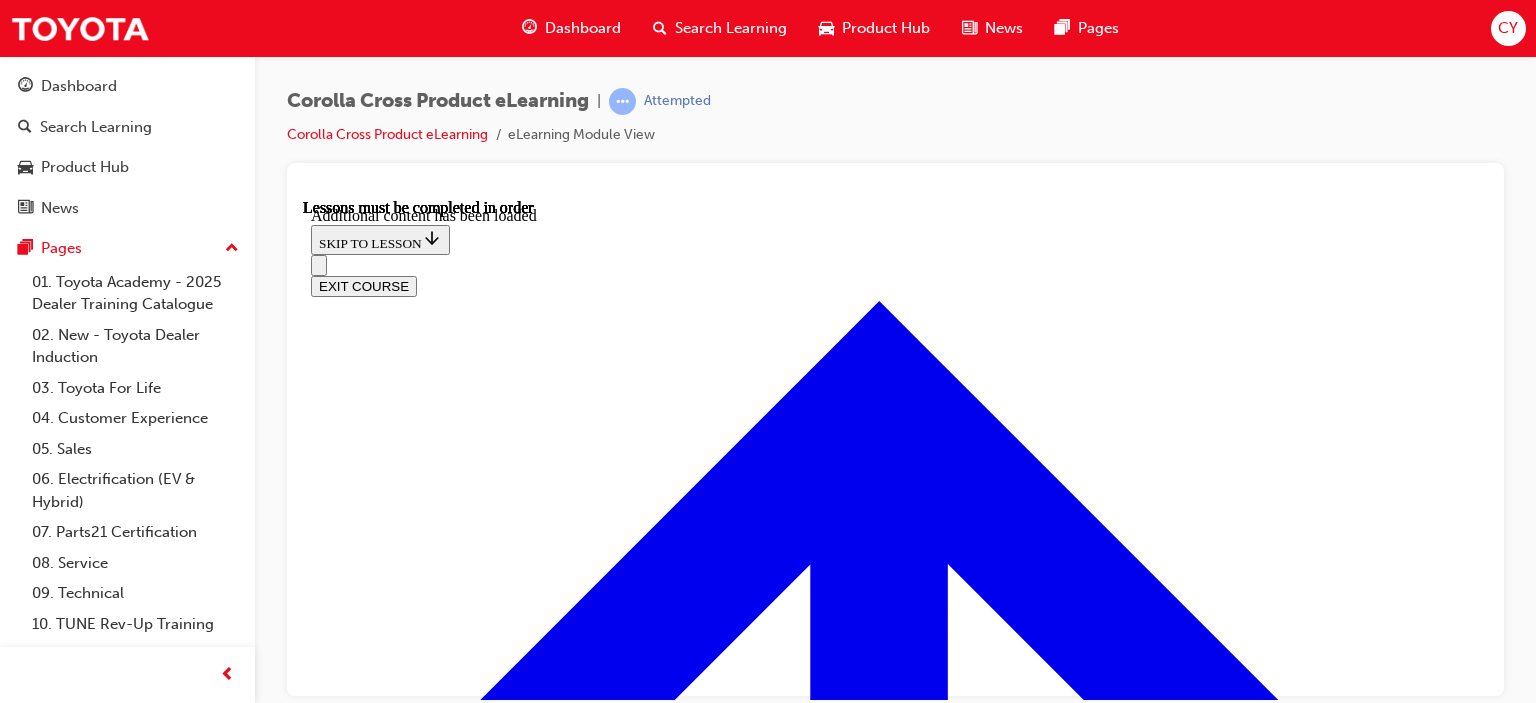 click on "False" at bounding box center [895, 7736] 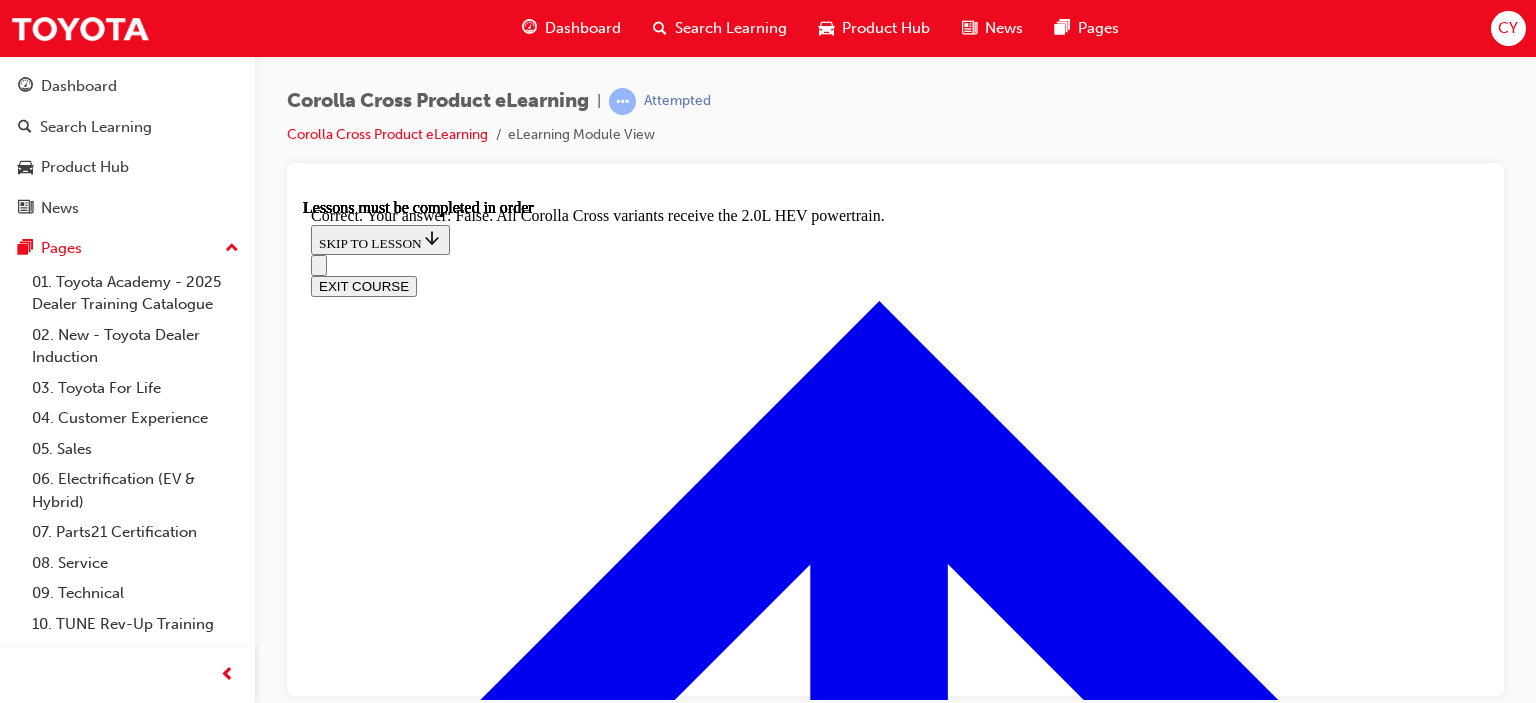 scroll, scrollTop: 3010, scrollLeft: 0, axis: vertical 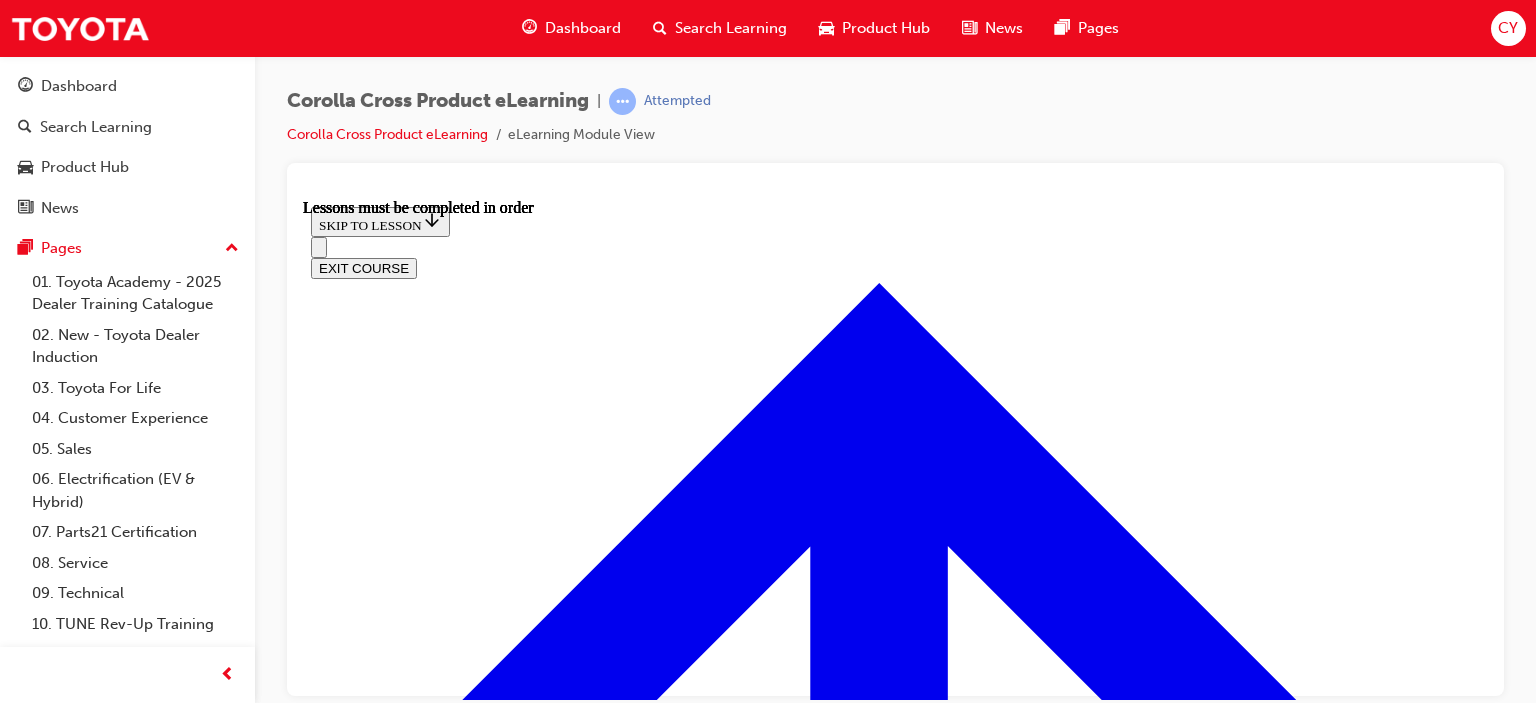 click at bounding box center [399, 4610] 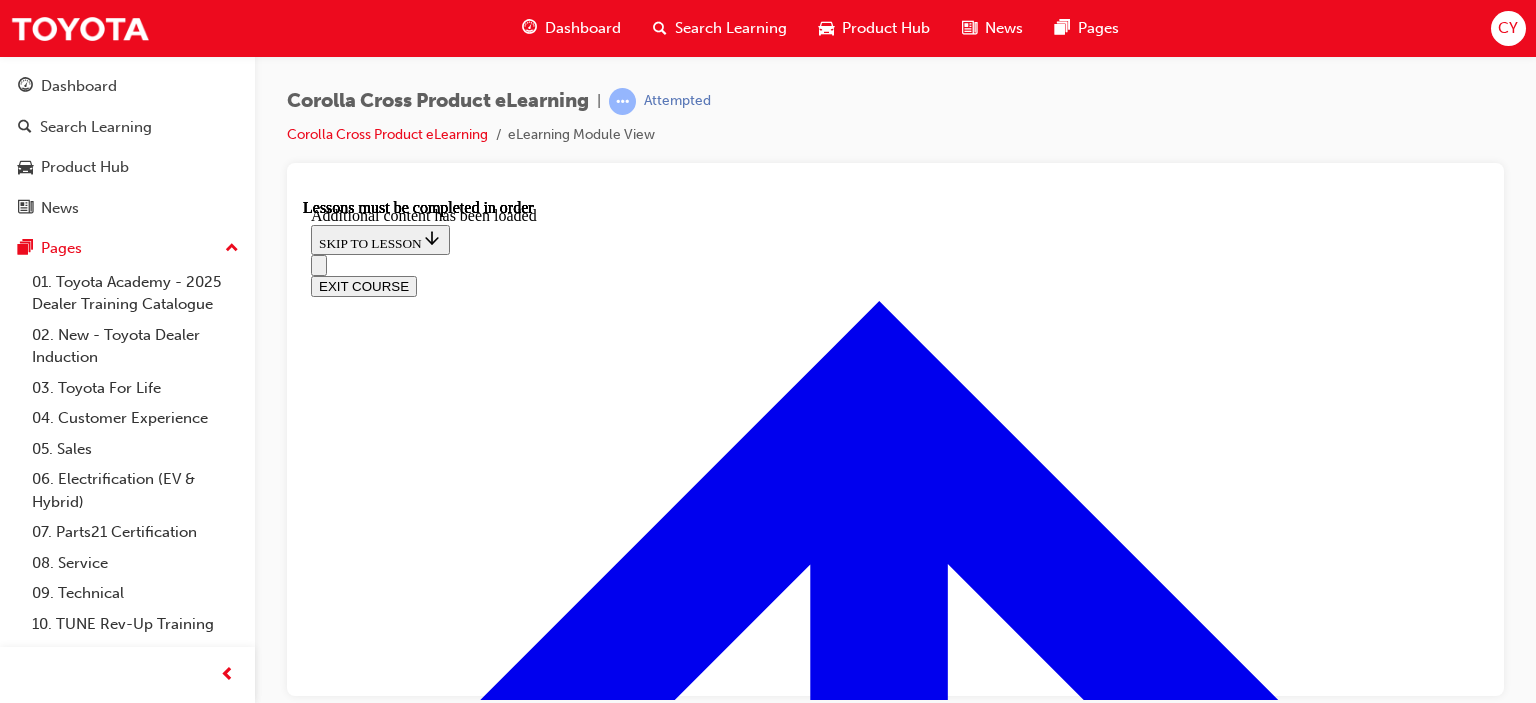 scroll, scrollTop: 2309, scrollLeft: 0, axis: vertical 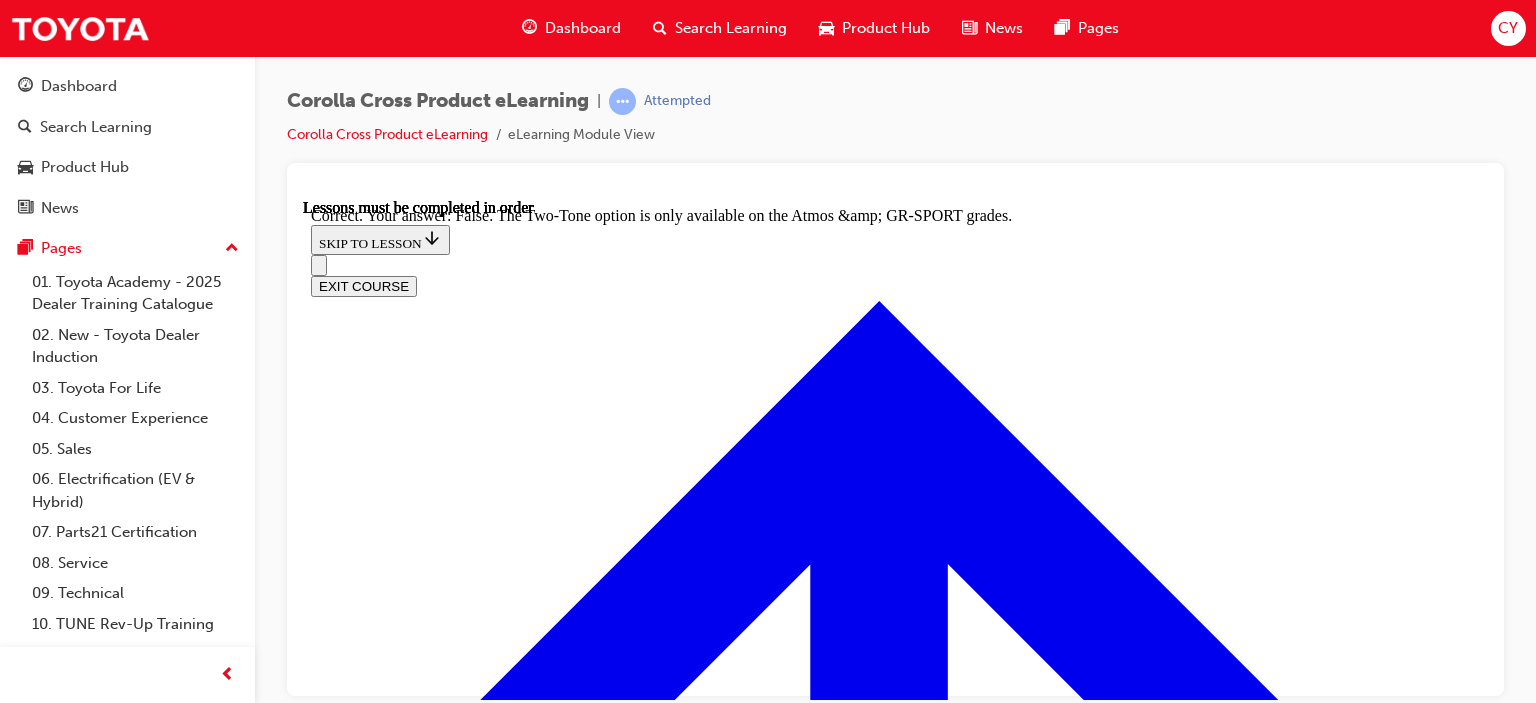 click on "NEXT LESSON" at bounding box center [363, 9680] 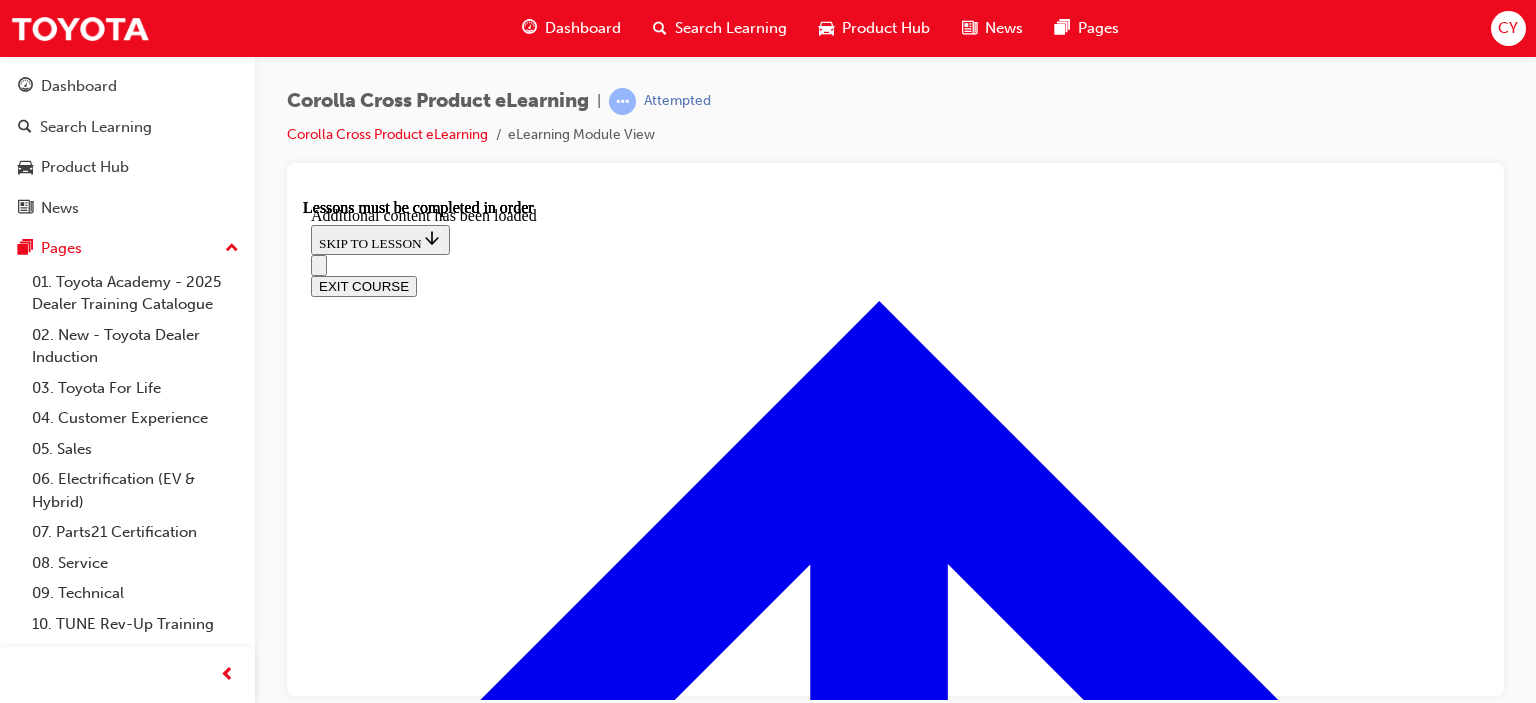 scroll, scrollTop: 2888, scrollLeft: 0, axis: vertical 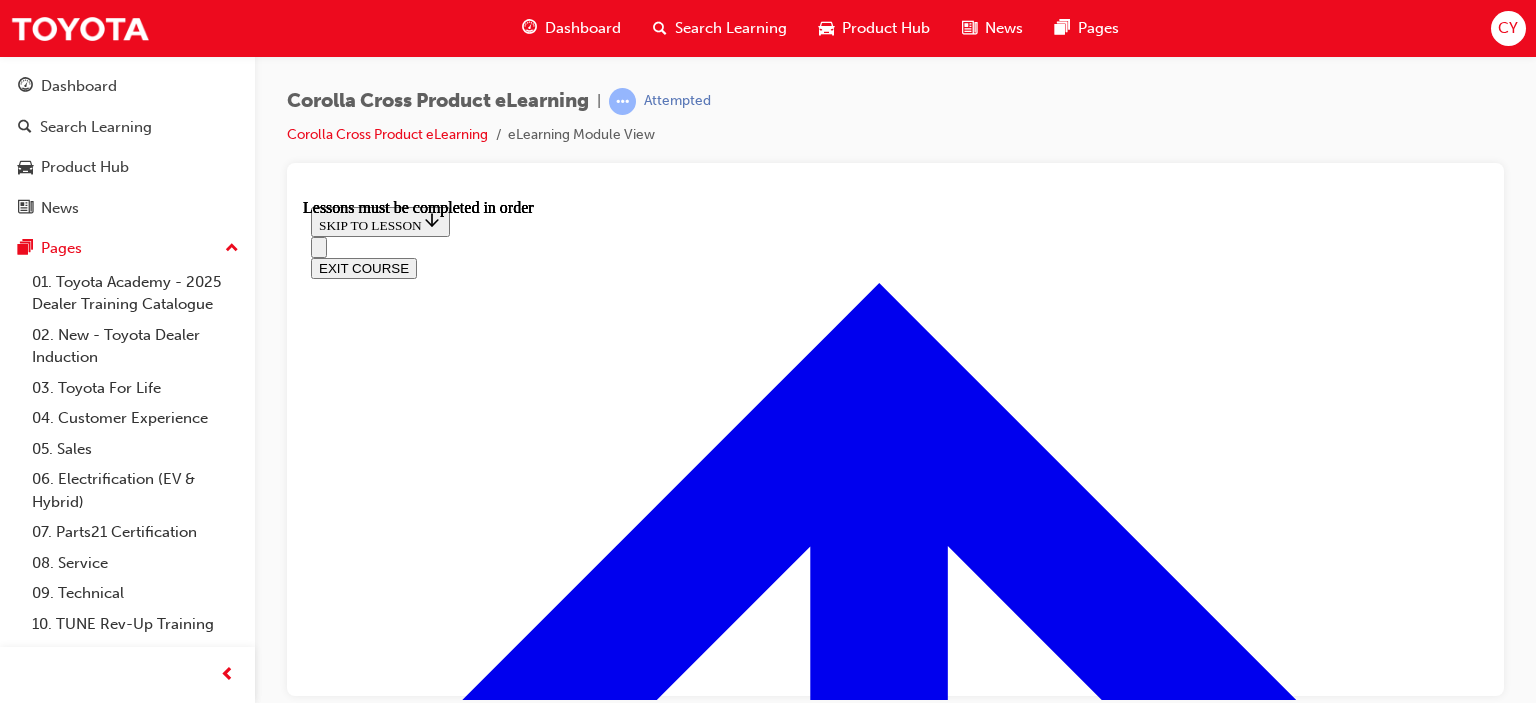click at bounding box center (399, 4462) 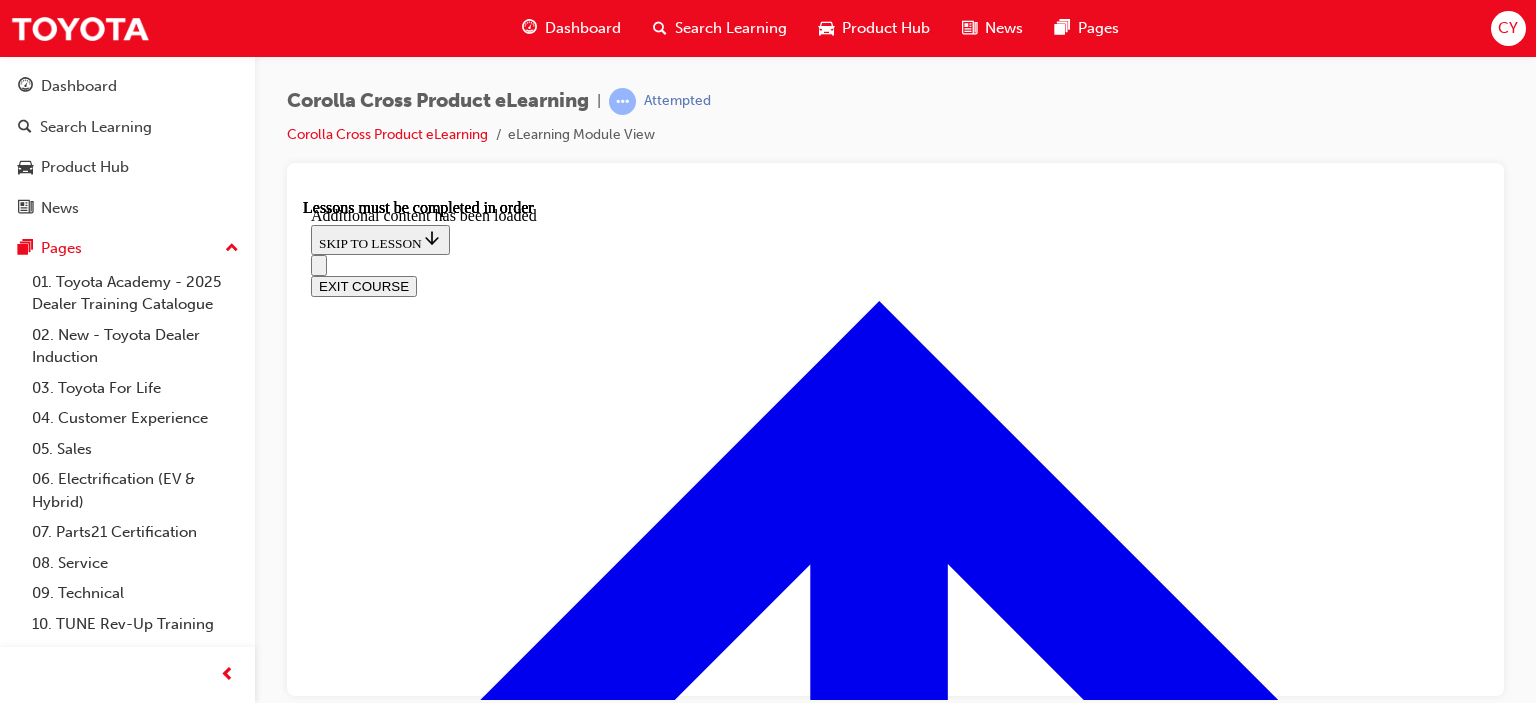scroll, scrollTop: 3004, scrollLeft: 0, axis: vertical 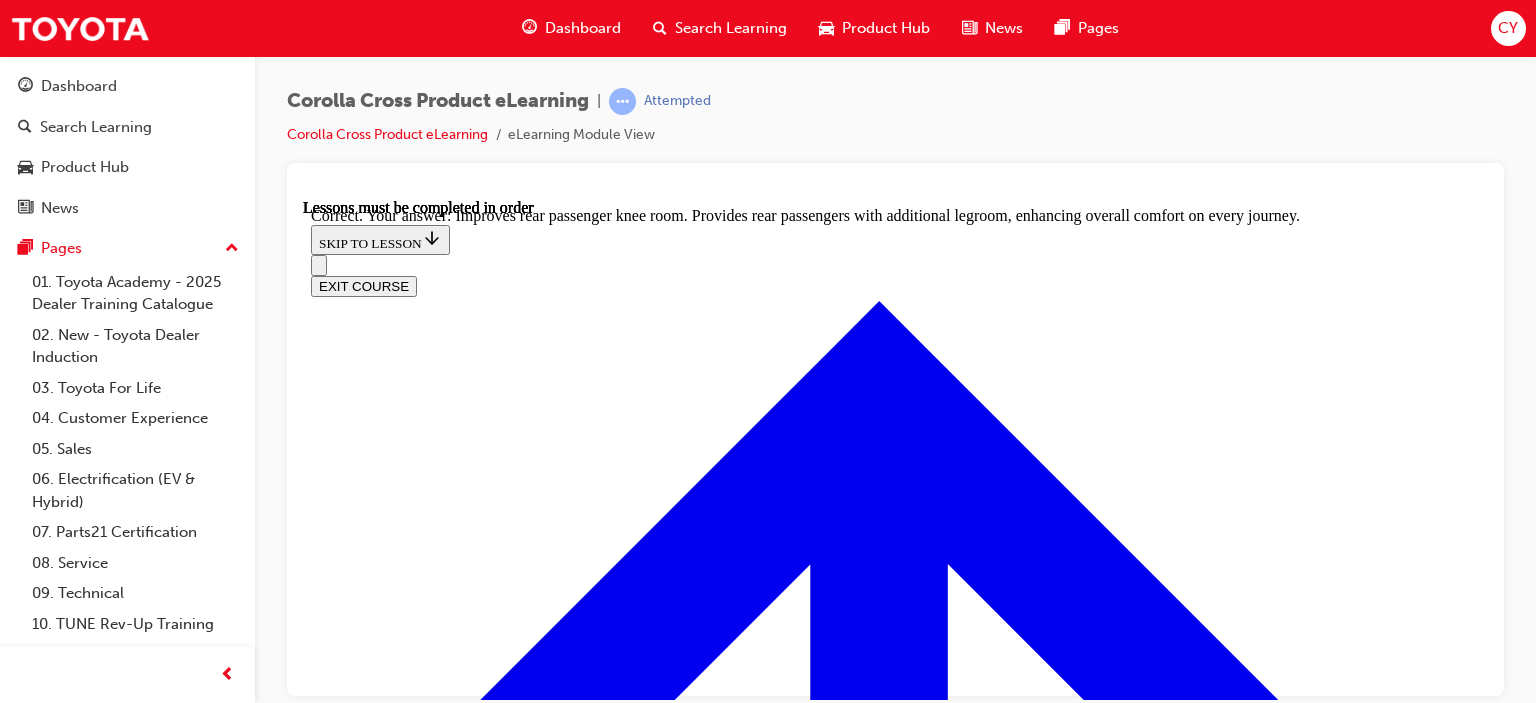 click on "NEXT LESSON" at bounding box center [363, 13831] 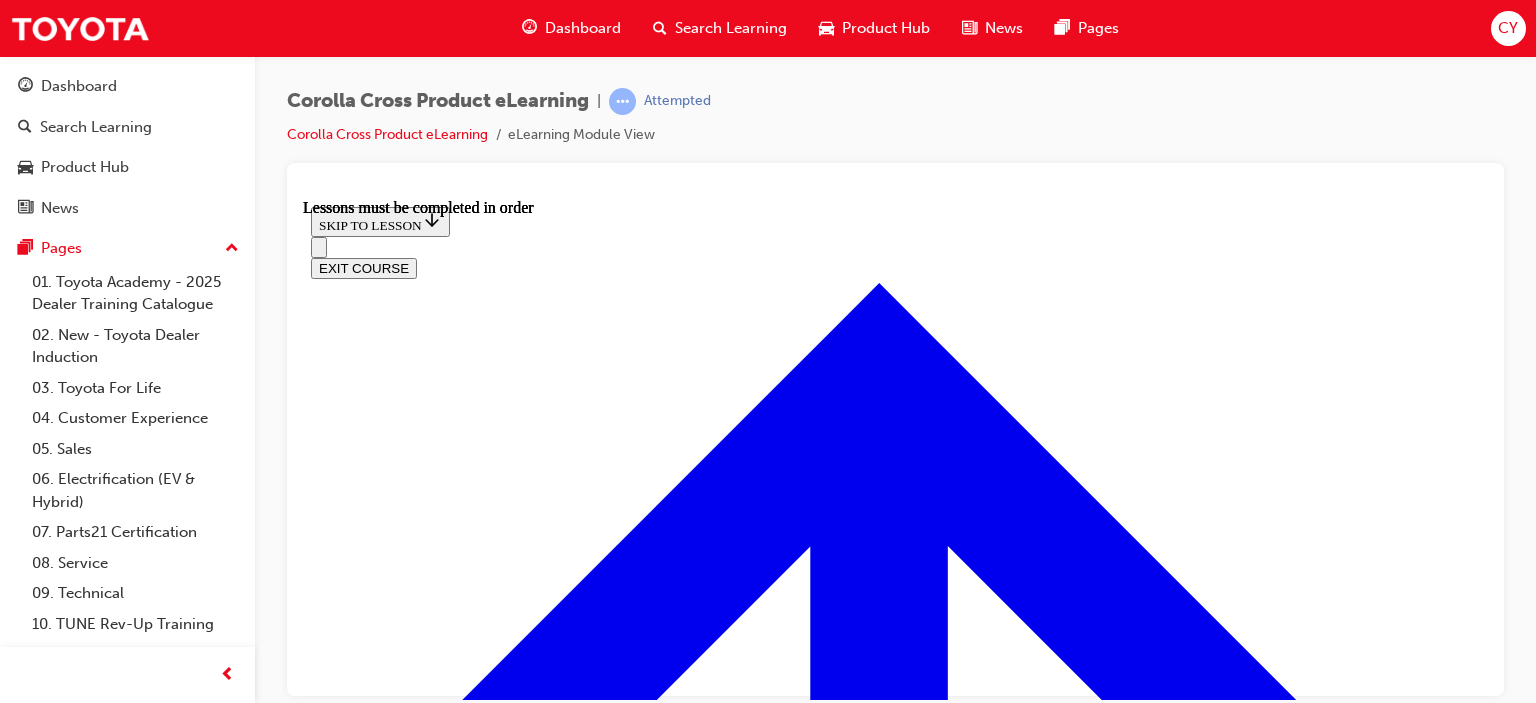 scroll, scrollTop: 1670, scrollLeft: 0, axis: vertical 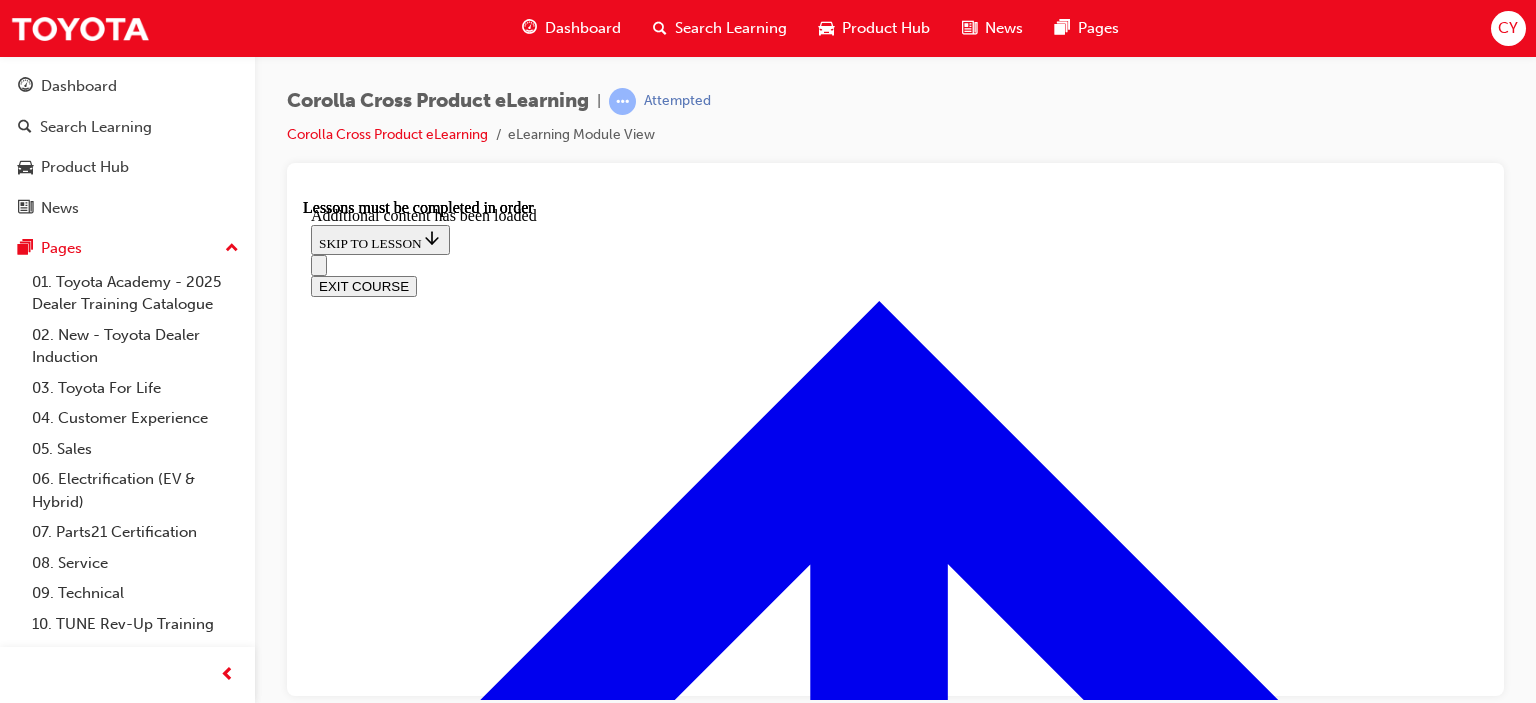 click at bounding box center [895, 6137] 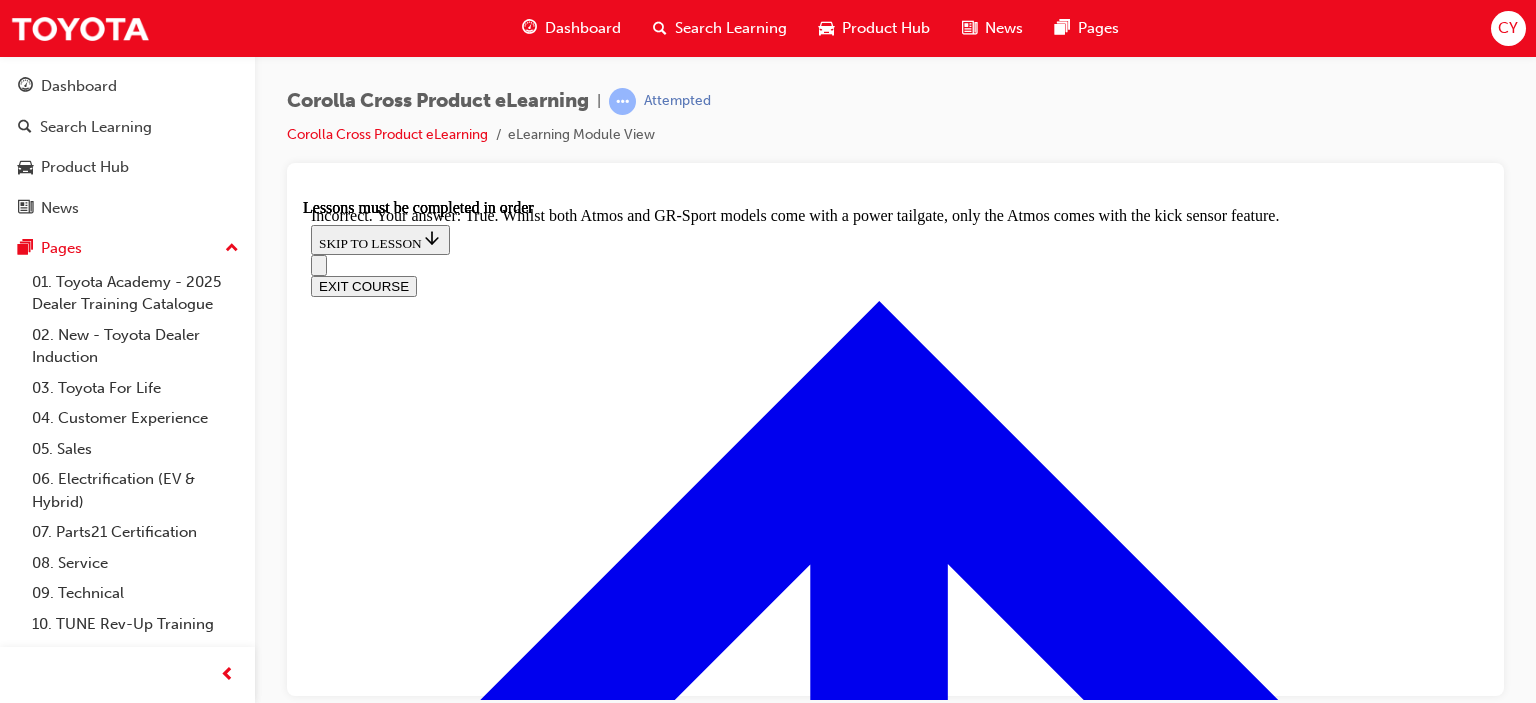 scroll, scrollTop: 2852, scrollLeft: 0, axis: vertical 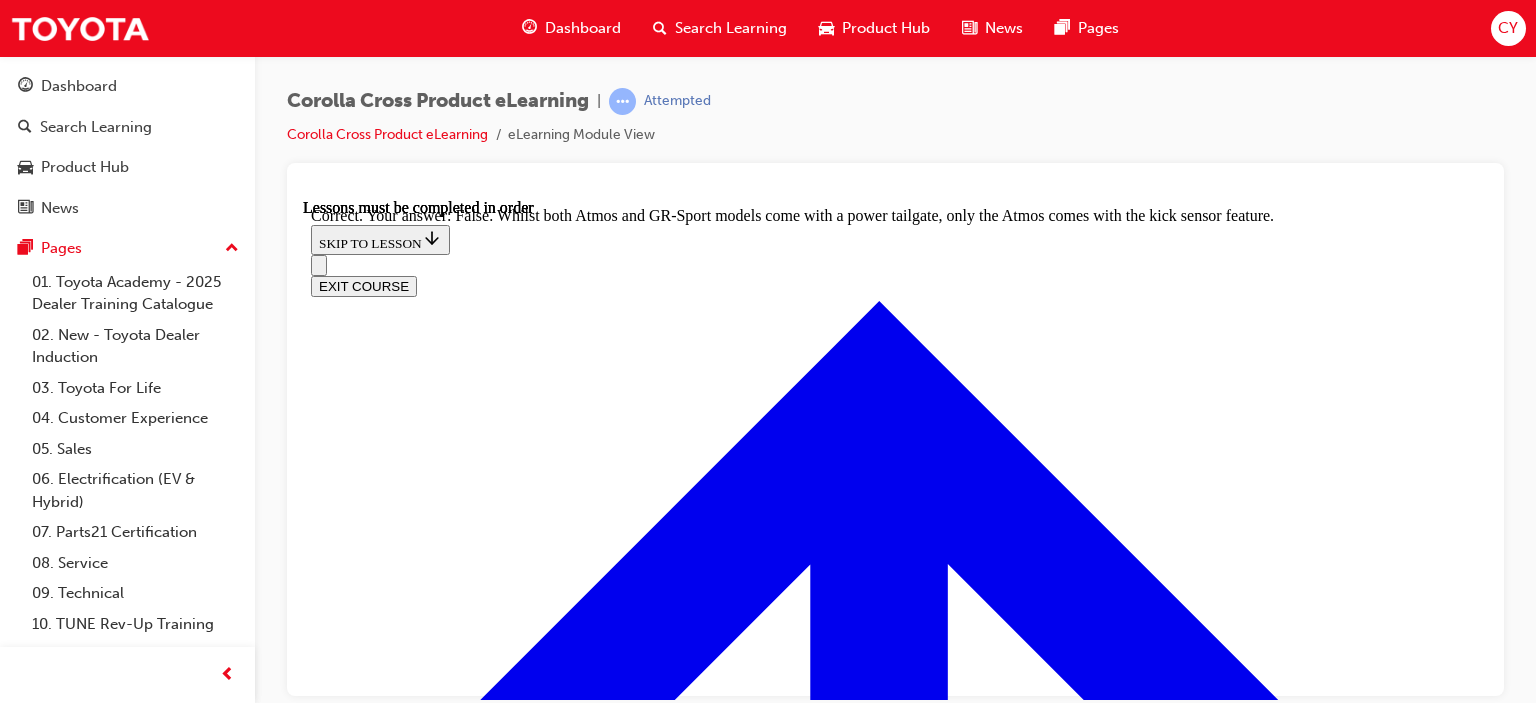 click on "NEXT LESSON" at bounding box center (363, 9654) 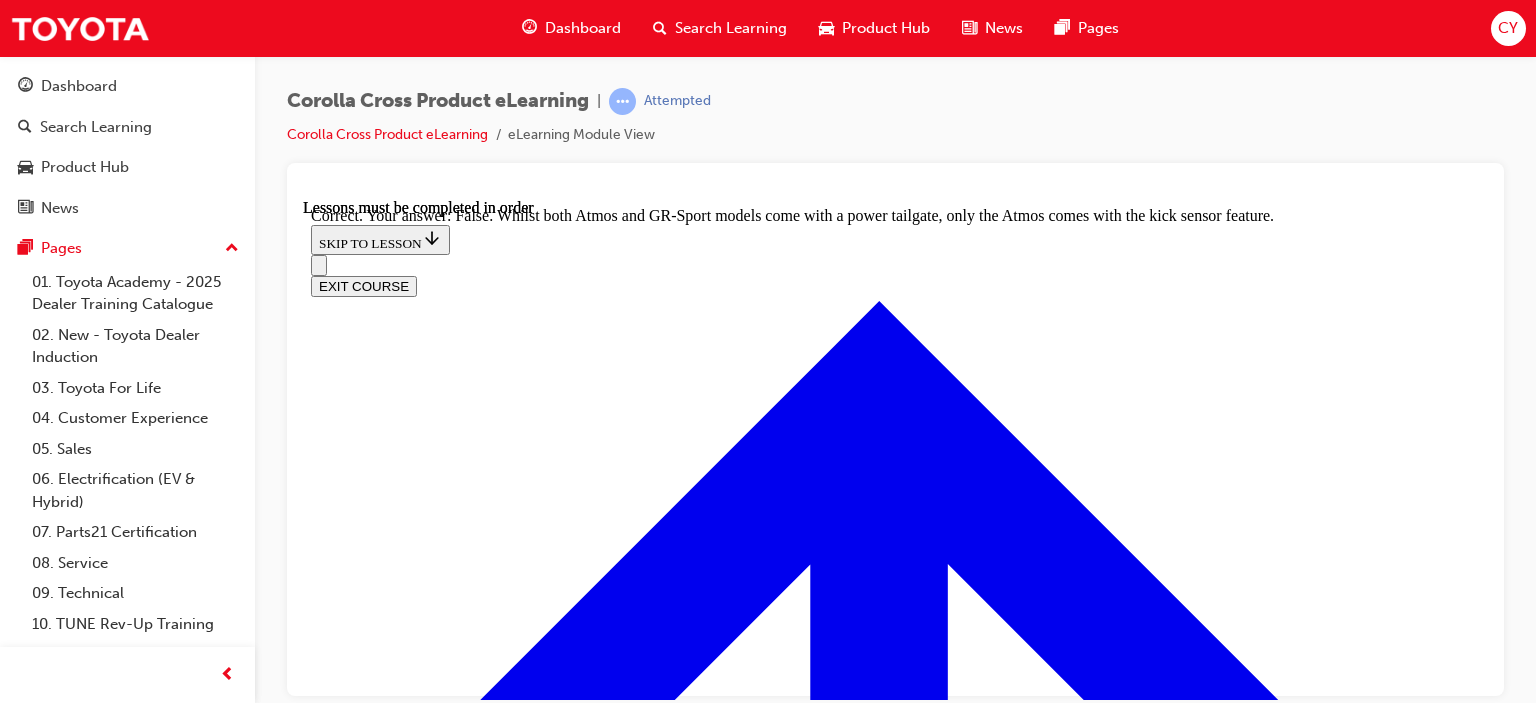 scroll, scrollTop: 3244, scrollLeft: 0, axis: vertical 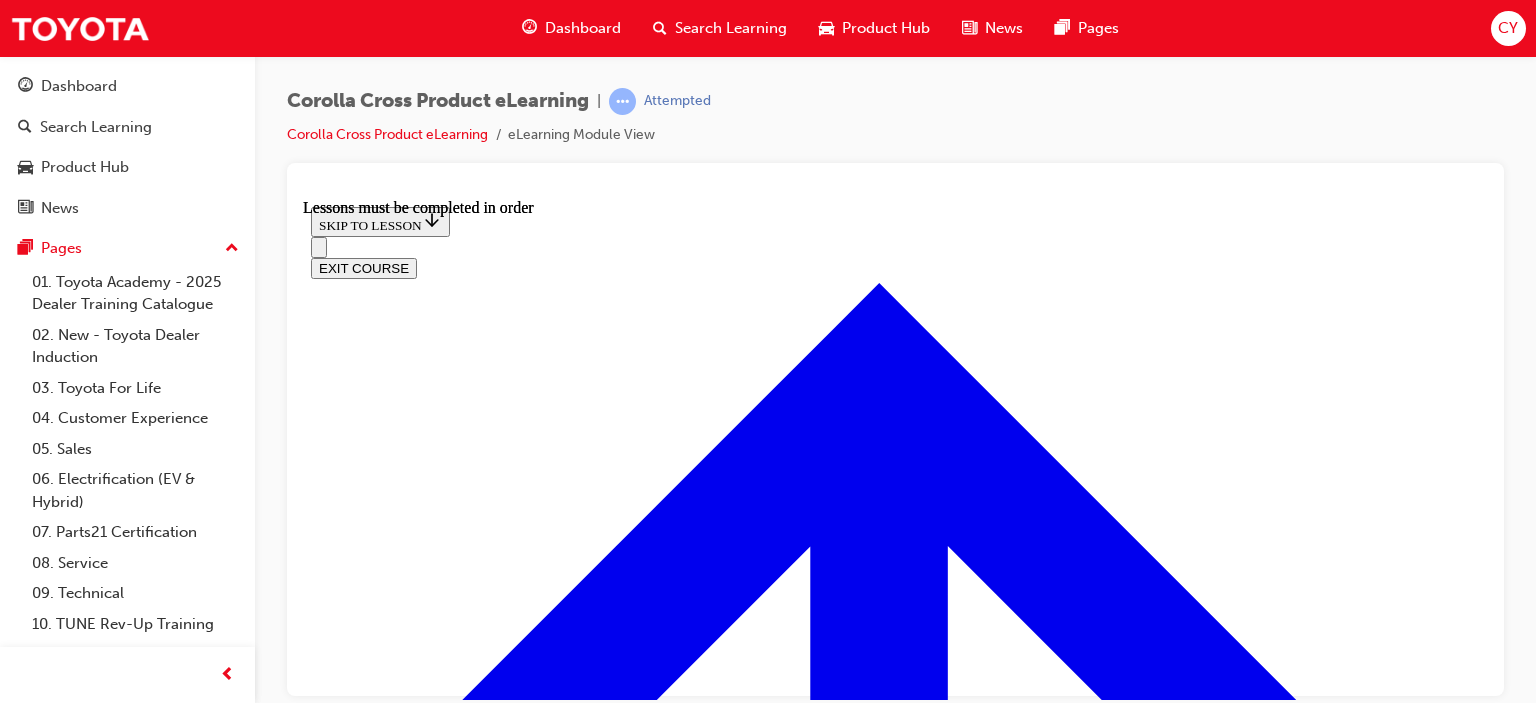 click at bounding box center (399, 5345) 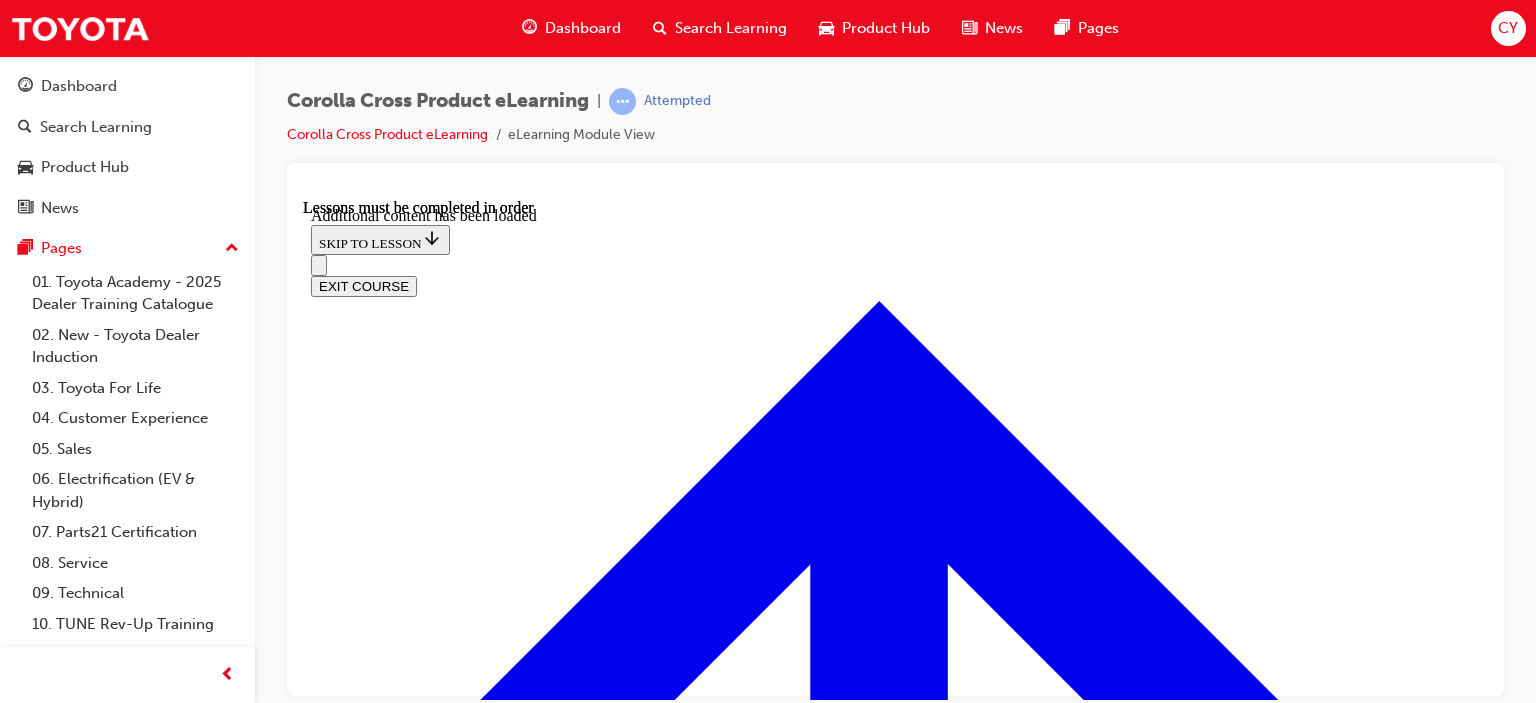scroll, scrollTop: 4736, scrollLeft: 0, axis: vertical 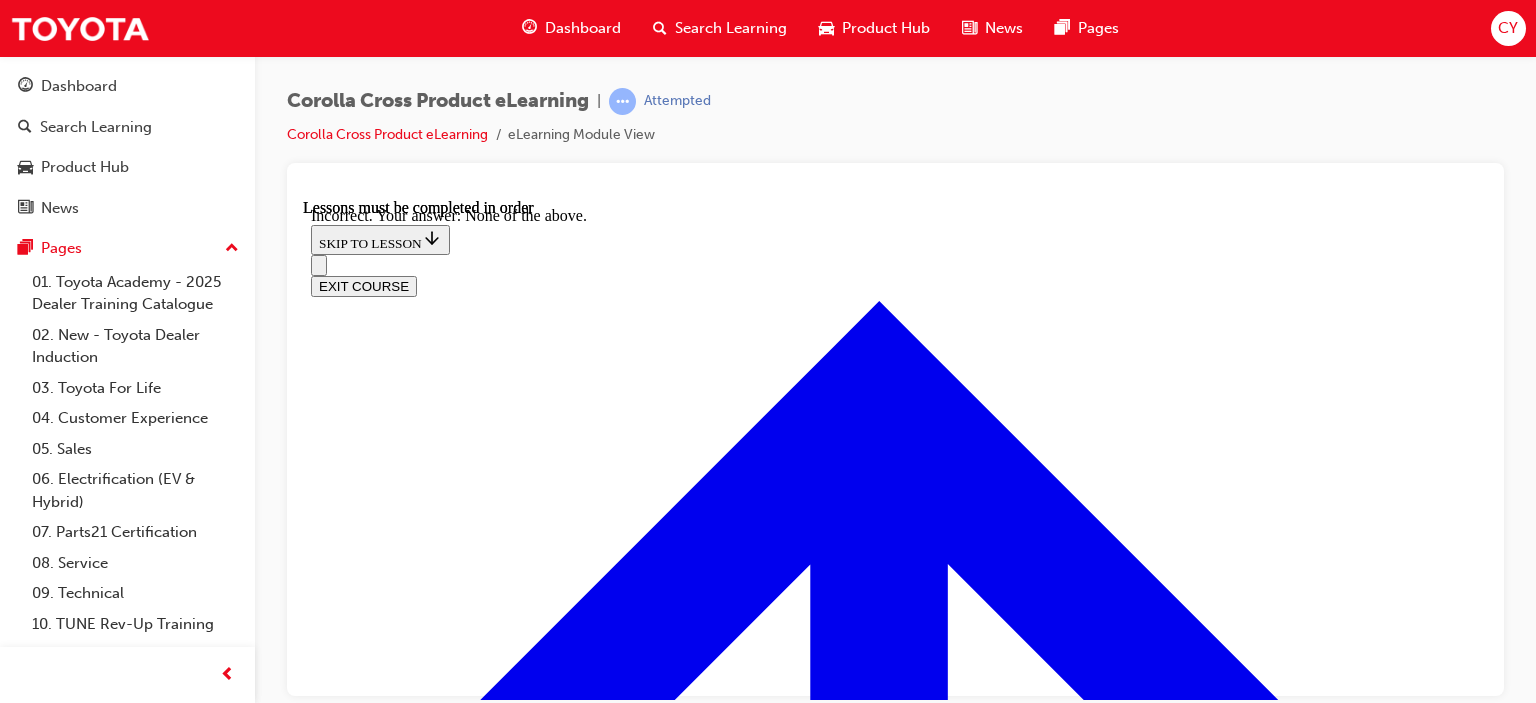 click at bounding box center (359, 11959) 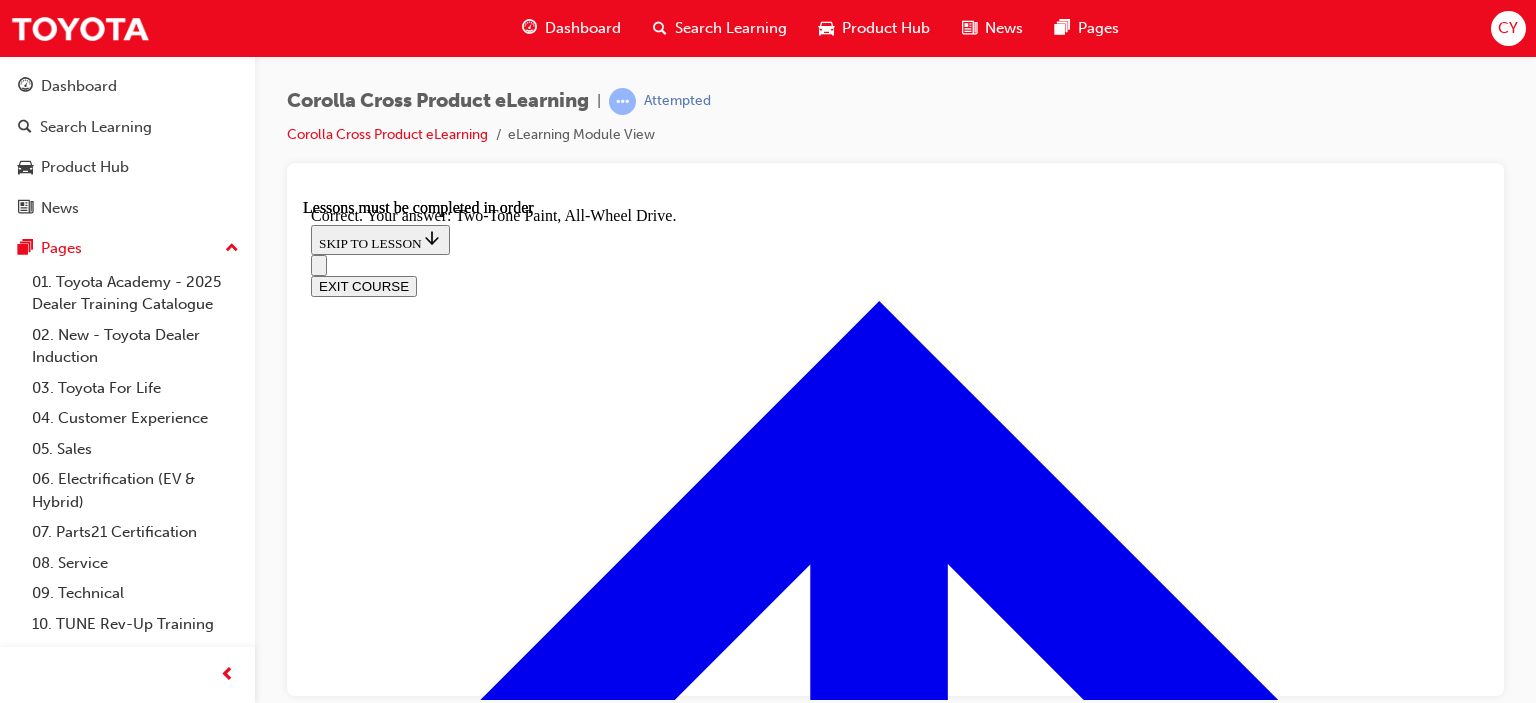 scroll, scrollTop: 4818, scrollLeft: 0, axis: vertical 